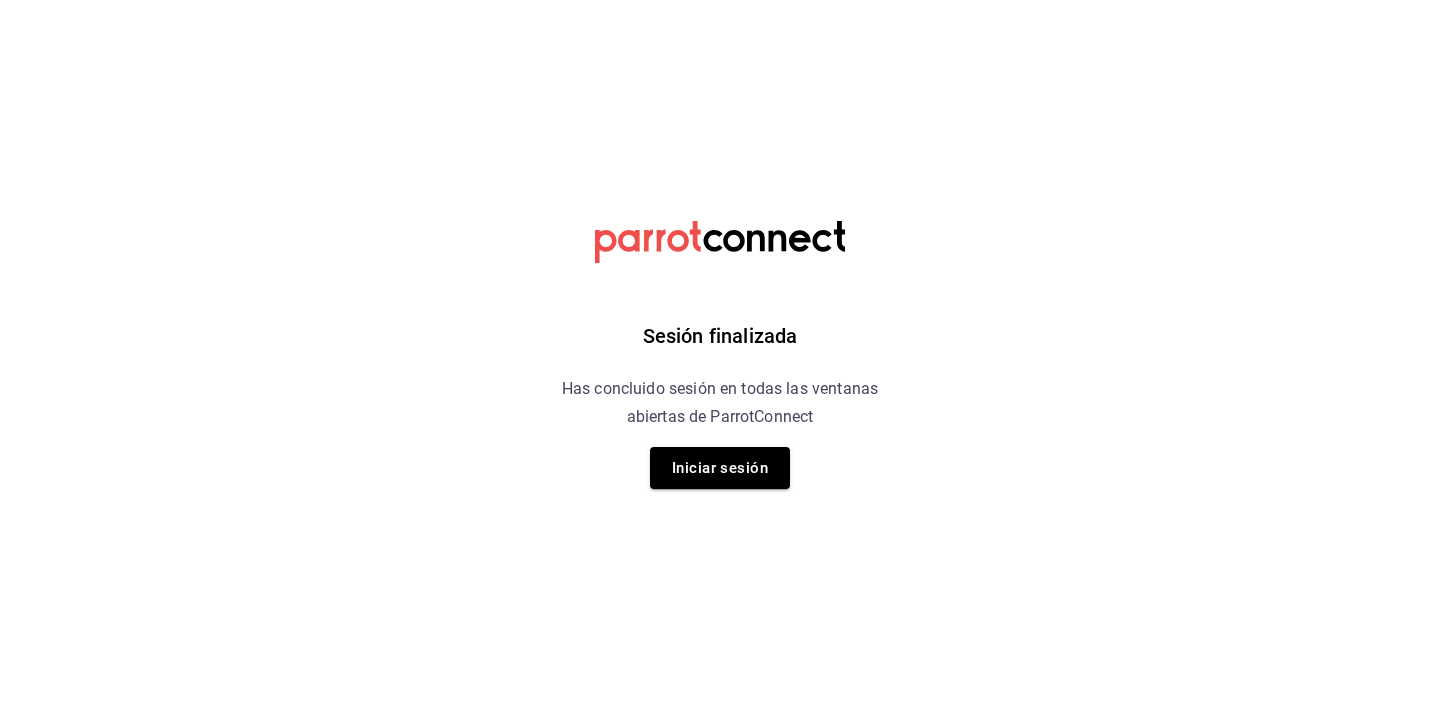 scroll, scrollTop: 0, scrollLeft: 0, axis: both 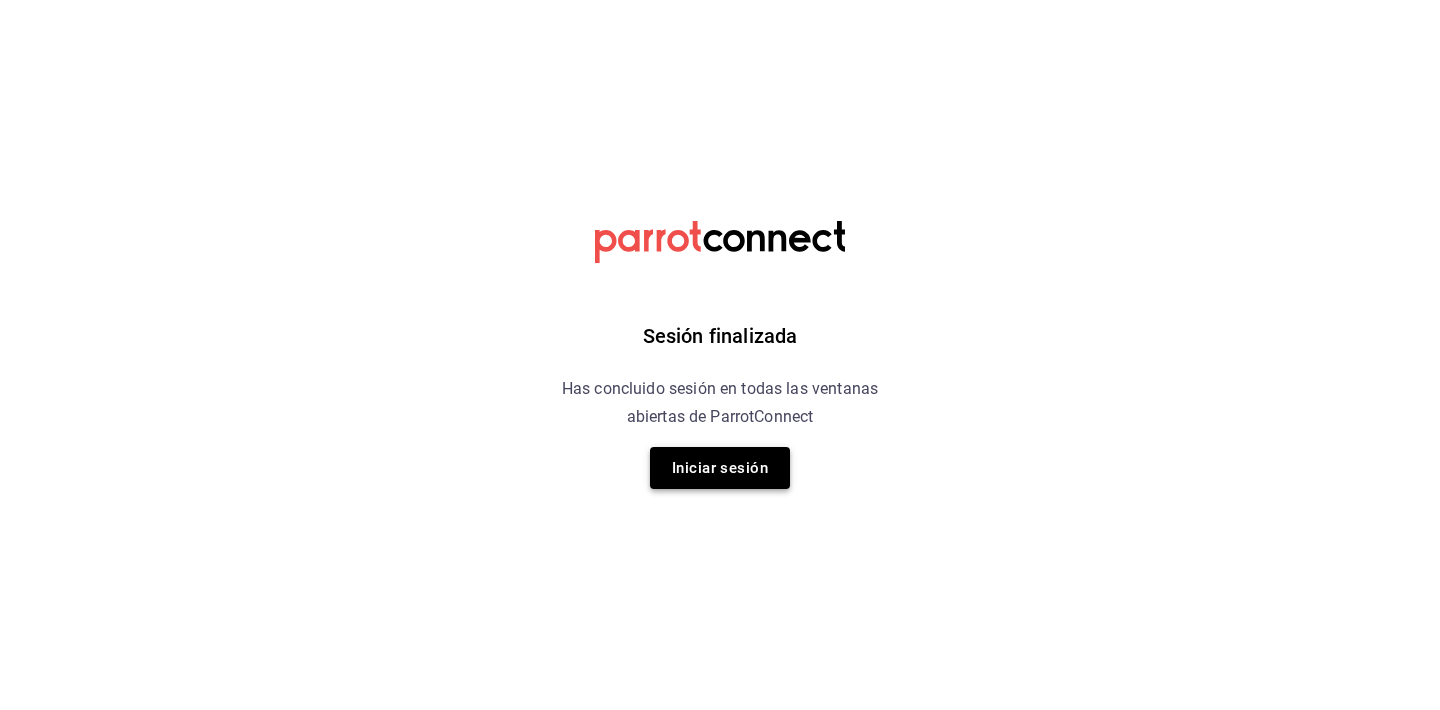 click on "Iniciar sesión" at bounding box center [720, 468] 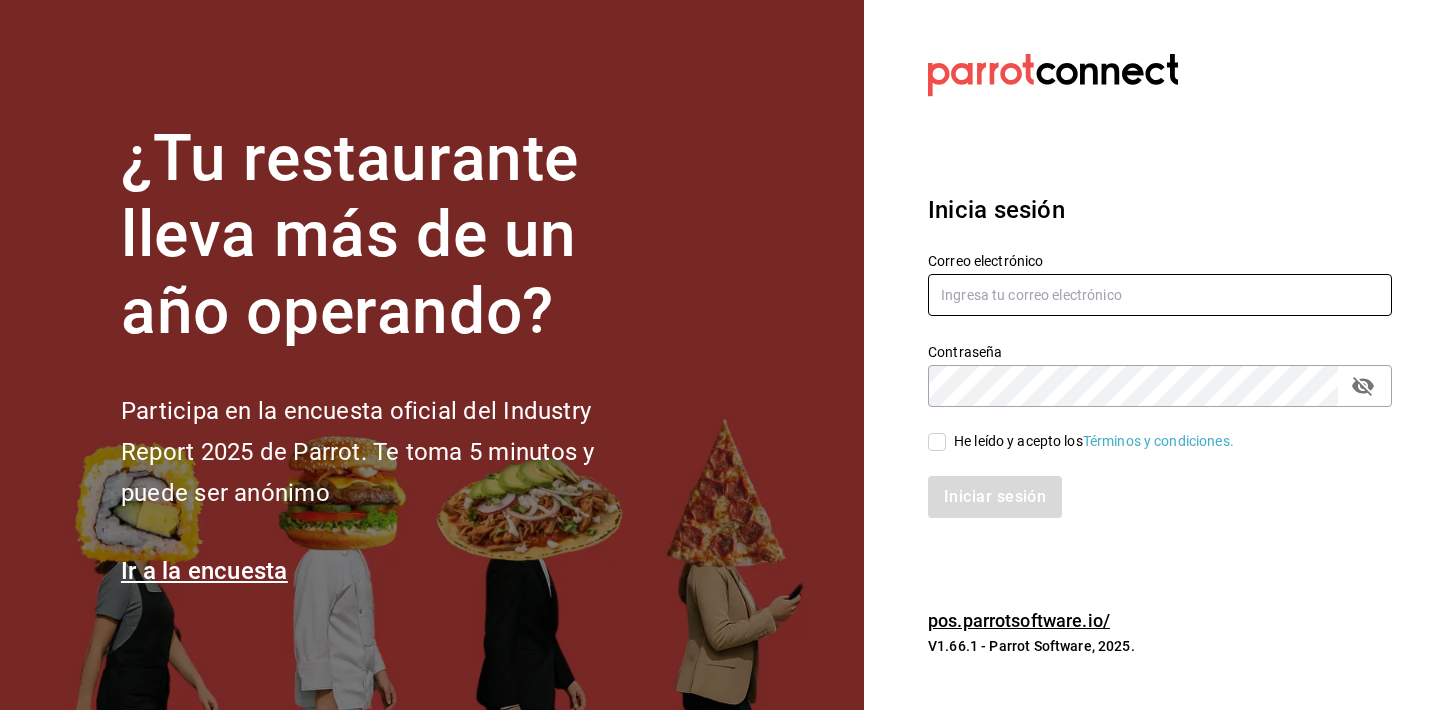 type on "comunnnnnnnn@example.com" 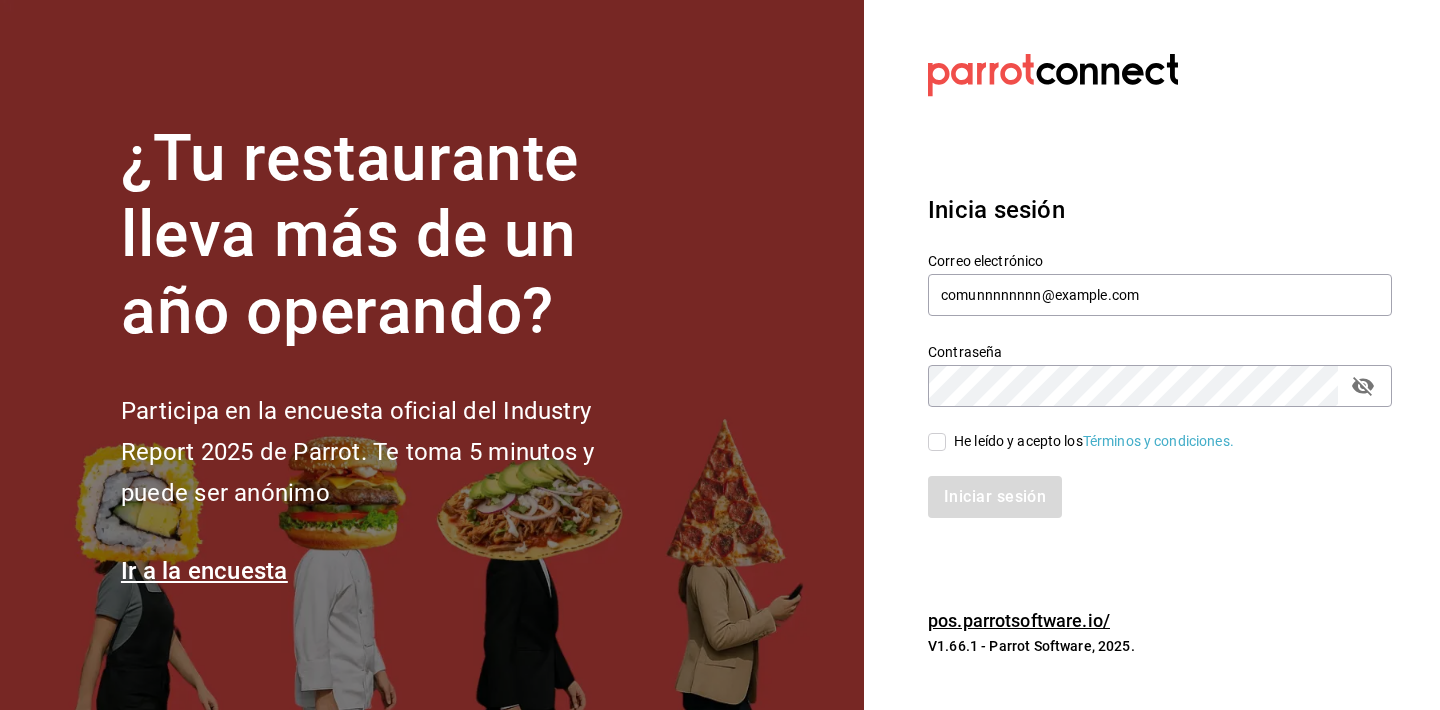 click on "Iniciar sesión" at bounding box center (1148, 485) 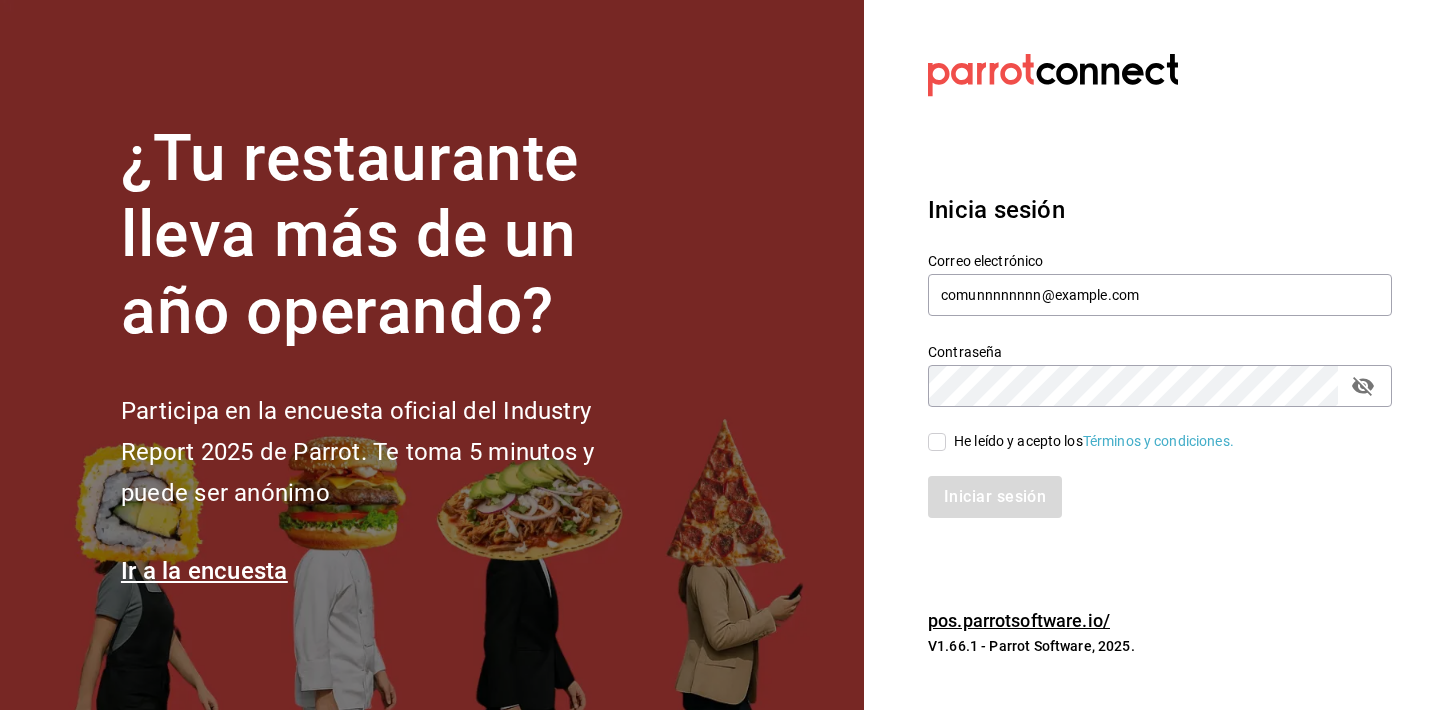 checkbox on "true" 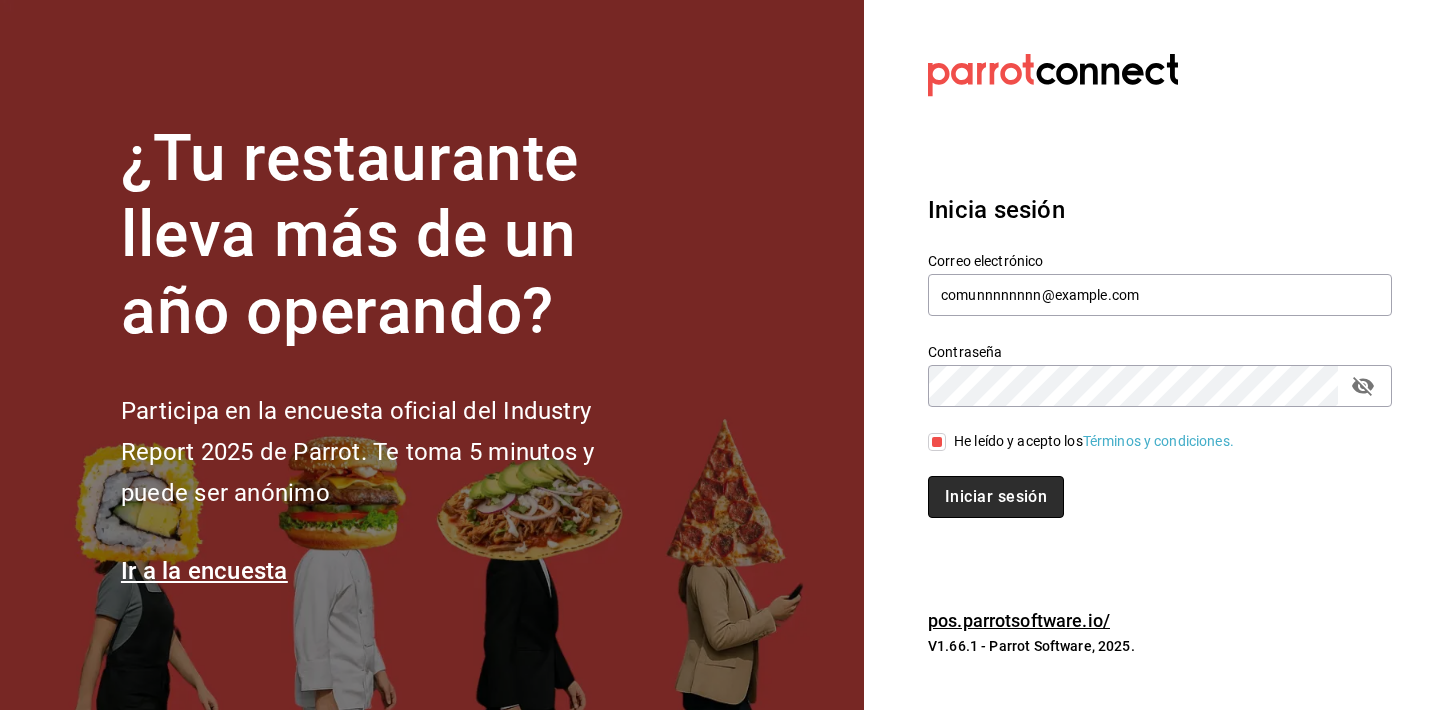 click on "Iniciar sesión" at bounding box center (996, 497) 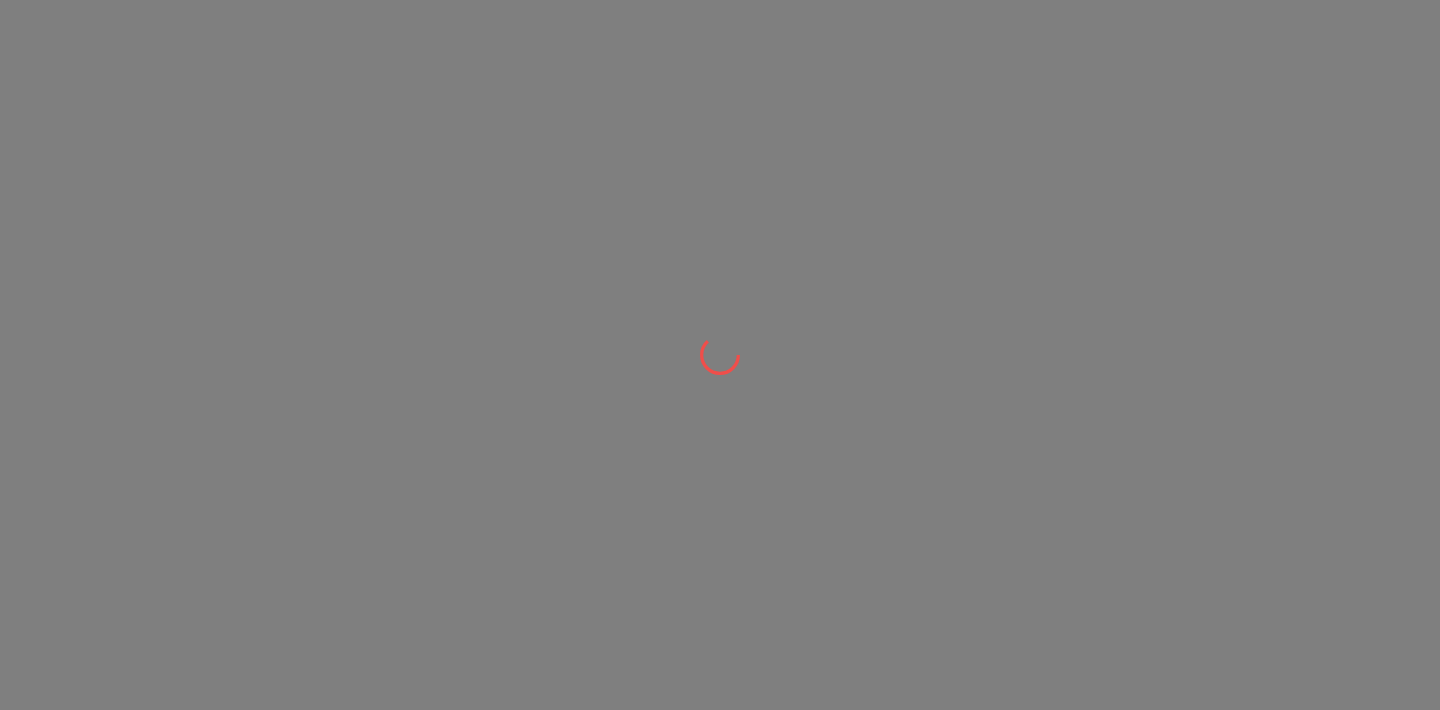 scroll, scrollTop: 0, scrollLeft: 0, axis: both 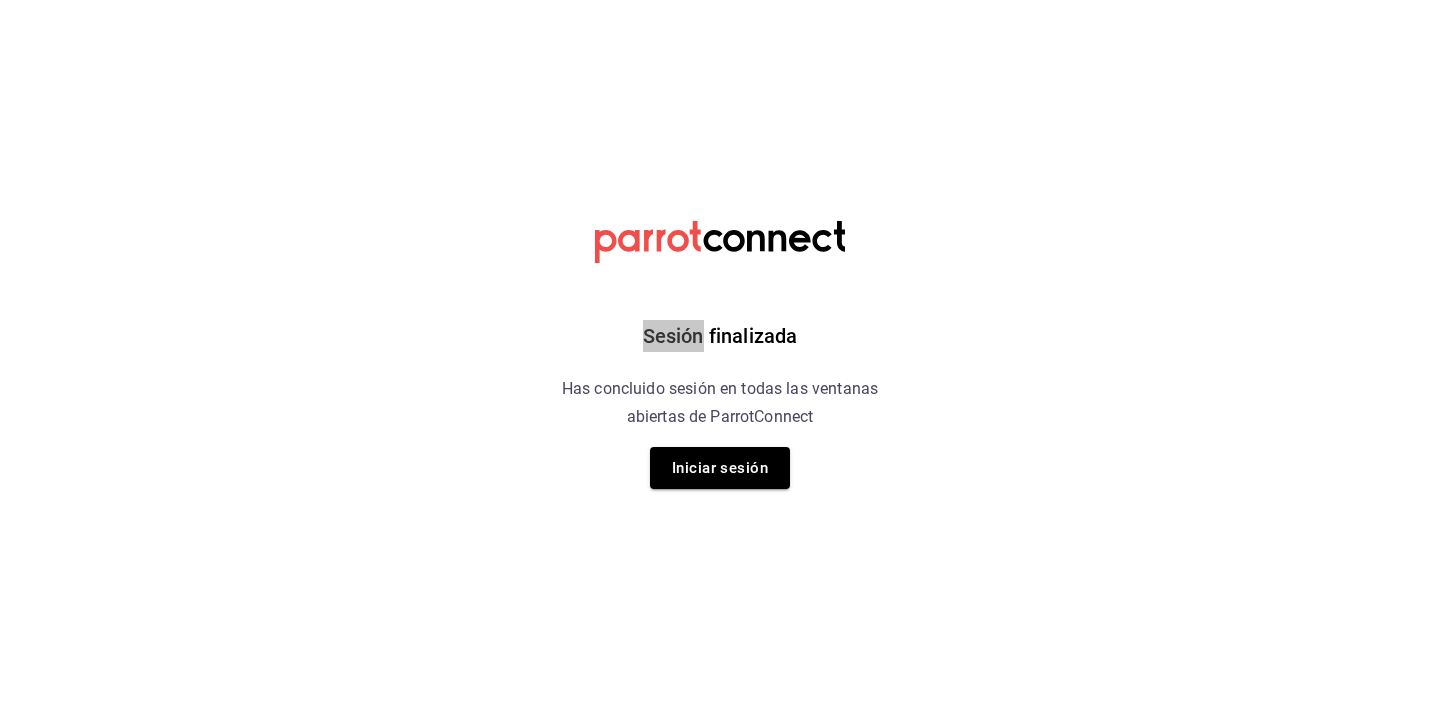 drag, startPoint x: 1032, startPoint y: 706, endPoint x: 554, endPoint y: 281, distance: 639.6163 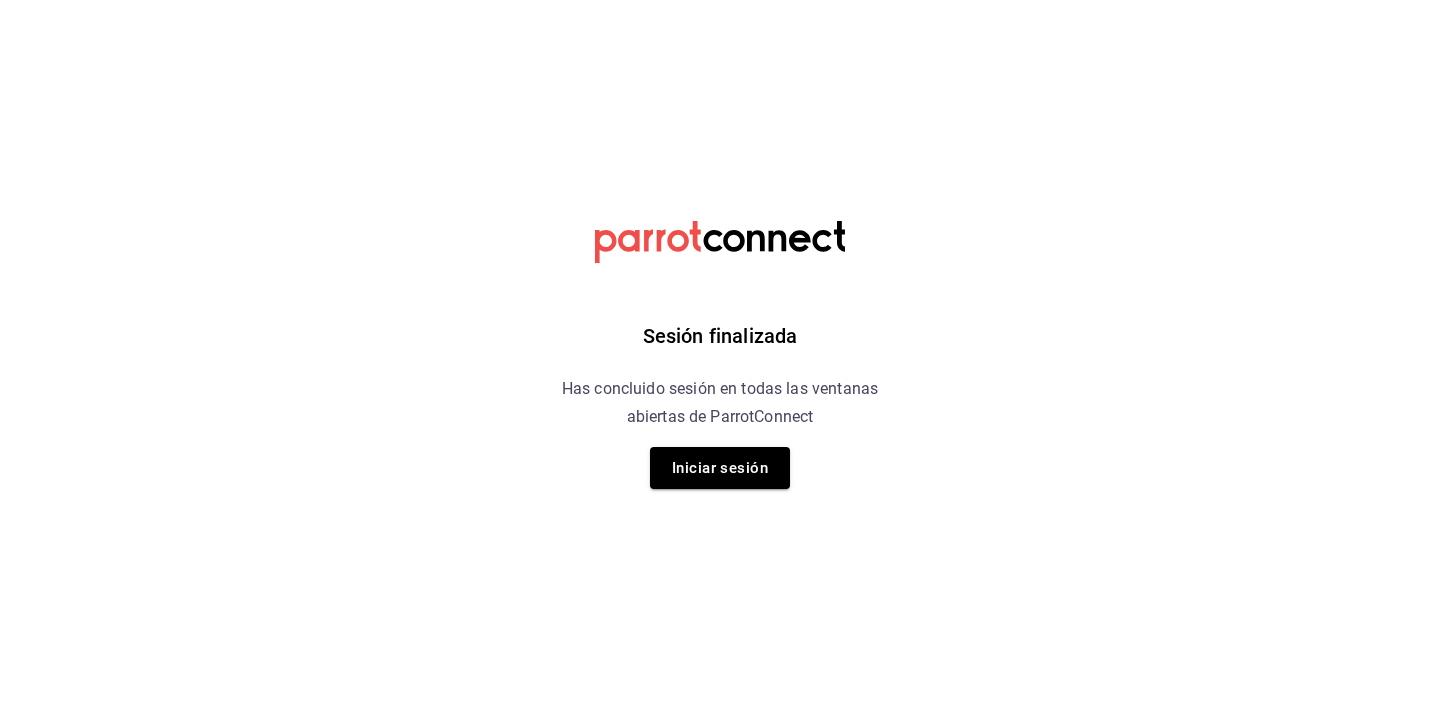 click on "Sesión finalizada Has concluido sesión en todas las ventanas abiertas de ParrotConnect Iniciar sesión" at bounding box center [720, 355] 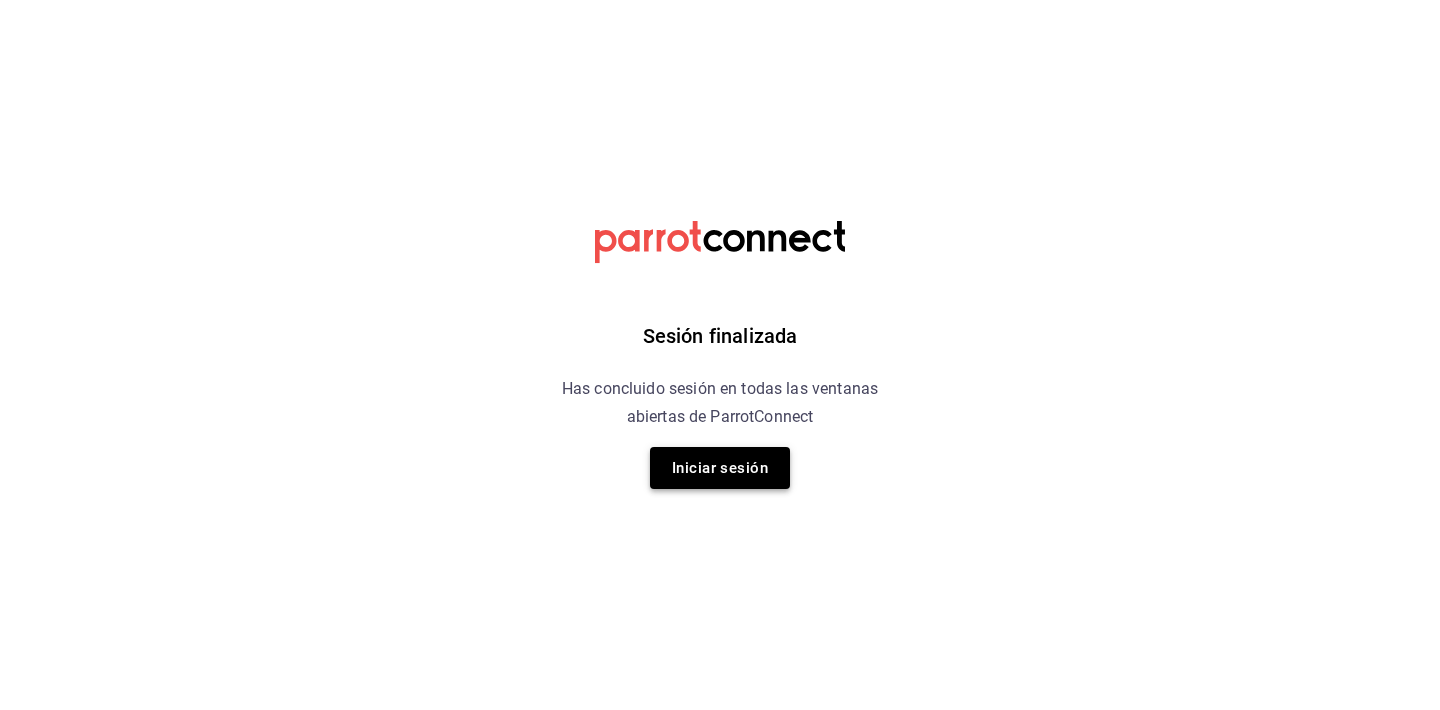 click on "Iniciar sesión" at bounding box center [720, 468] 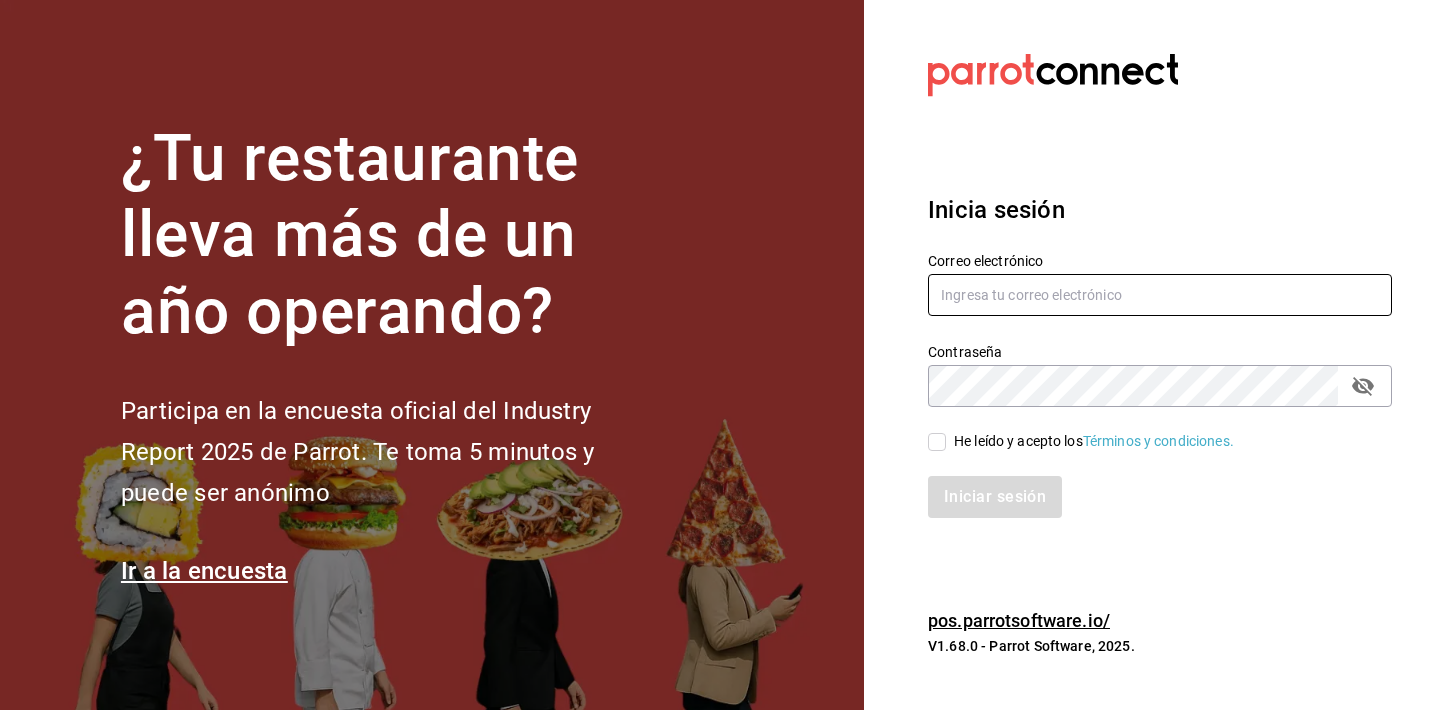 type on "comunnnnnnnn@example.com" 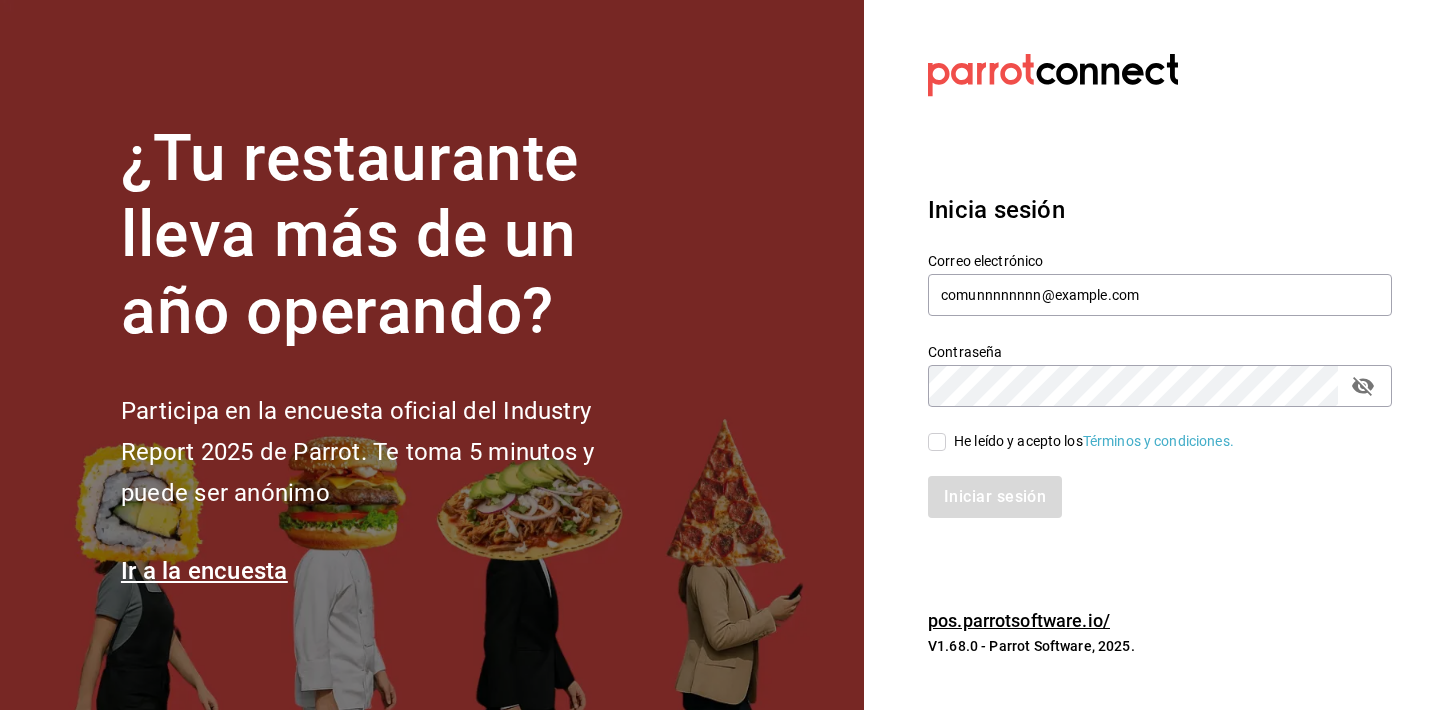click on "He leído y acepto los  Términos y condiciones." at bounding box center (937, 442) 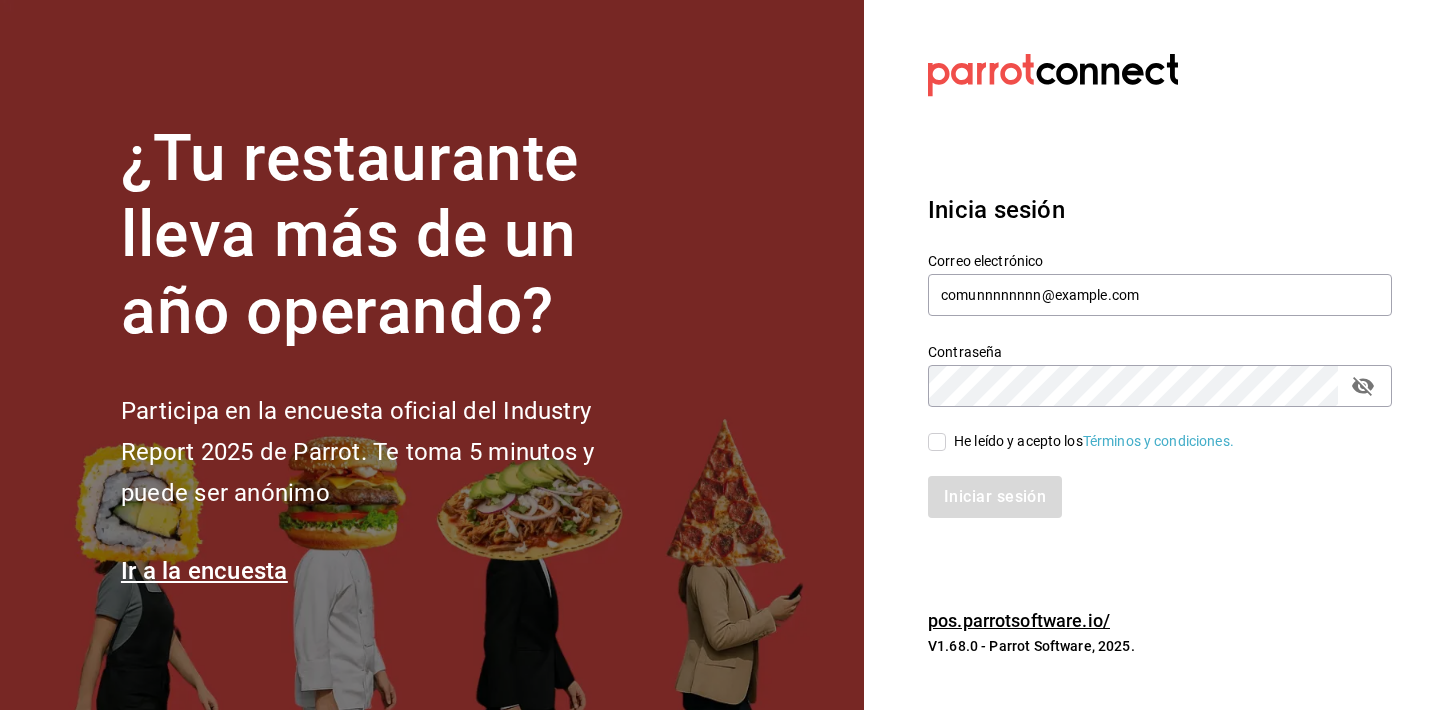 checkbox on "true" 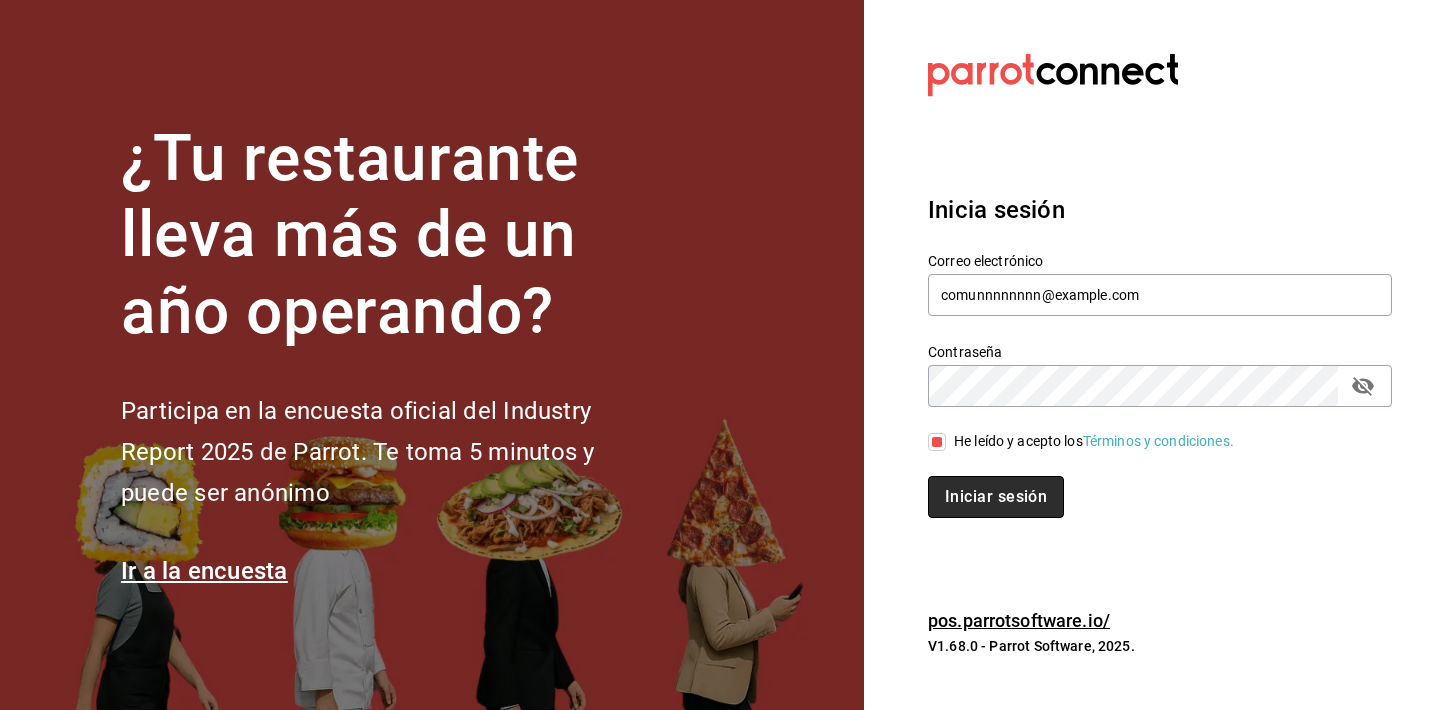 click on "Iniciar sesión" at bounding box center (996, 497) 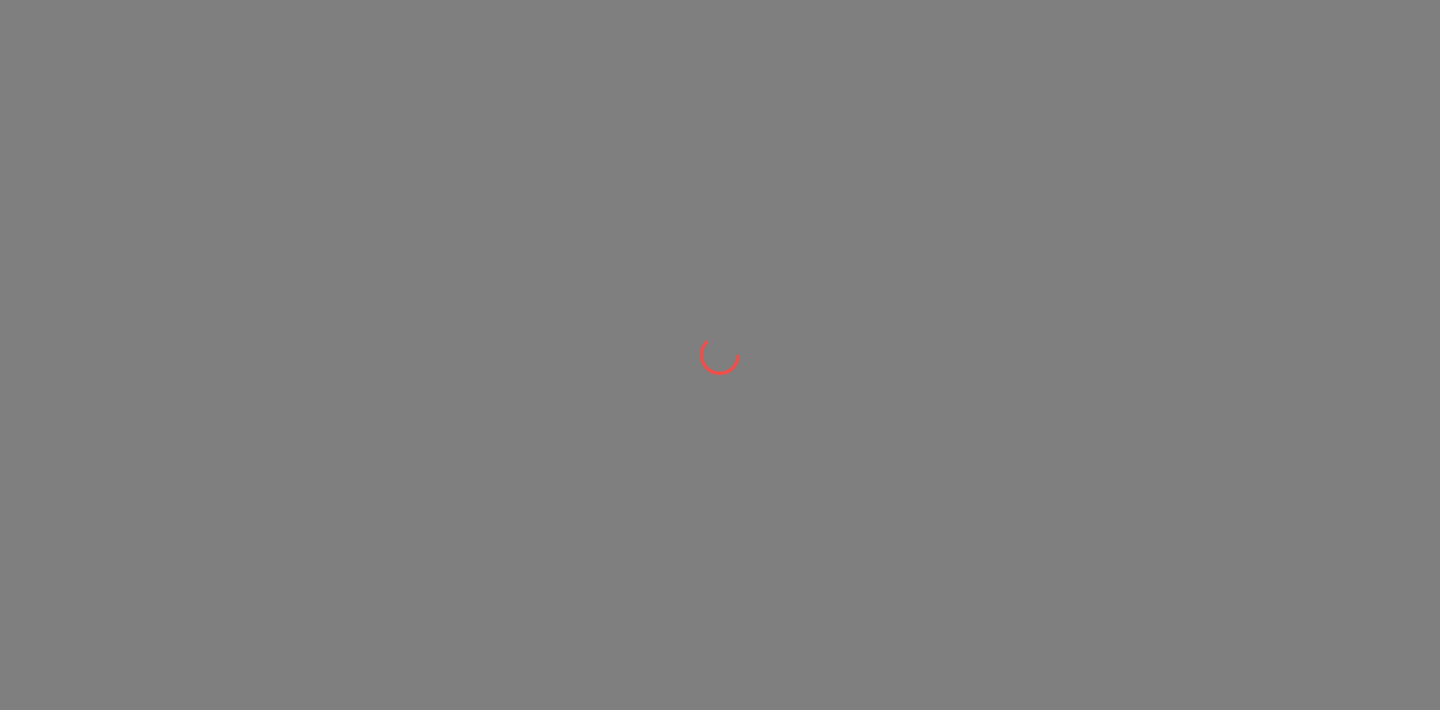 scroll, scrollTop: 0, scrollLeft: 0, axis: both 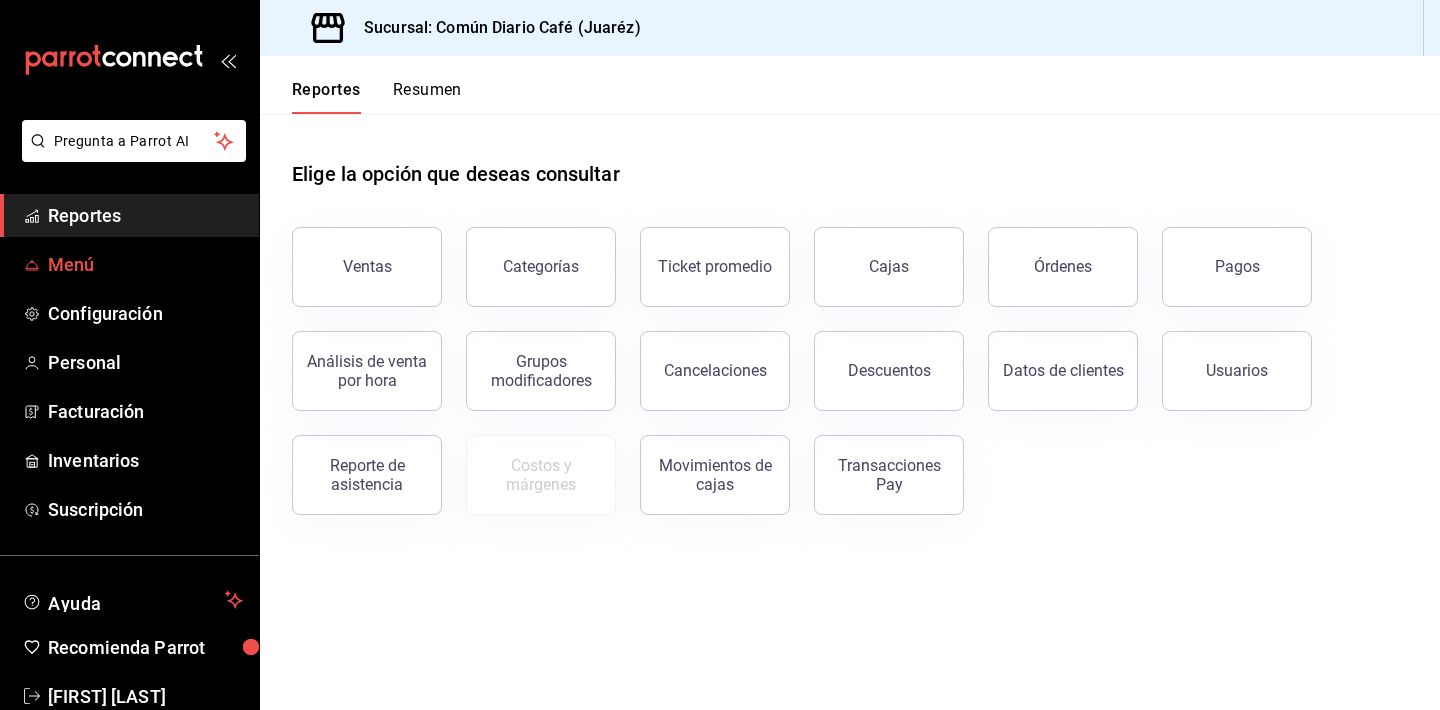 click on "Menú" at bounding box center (145, 264) 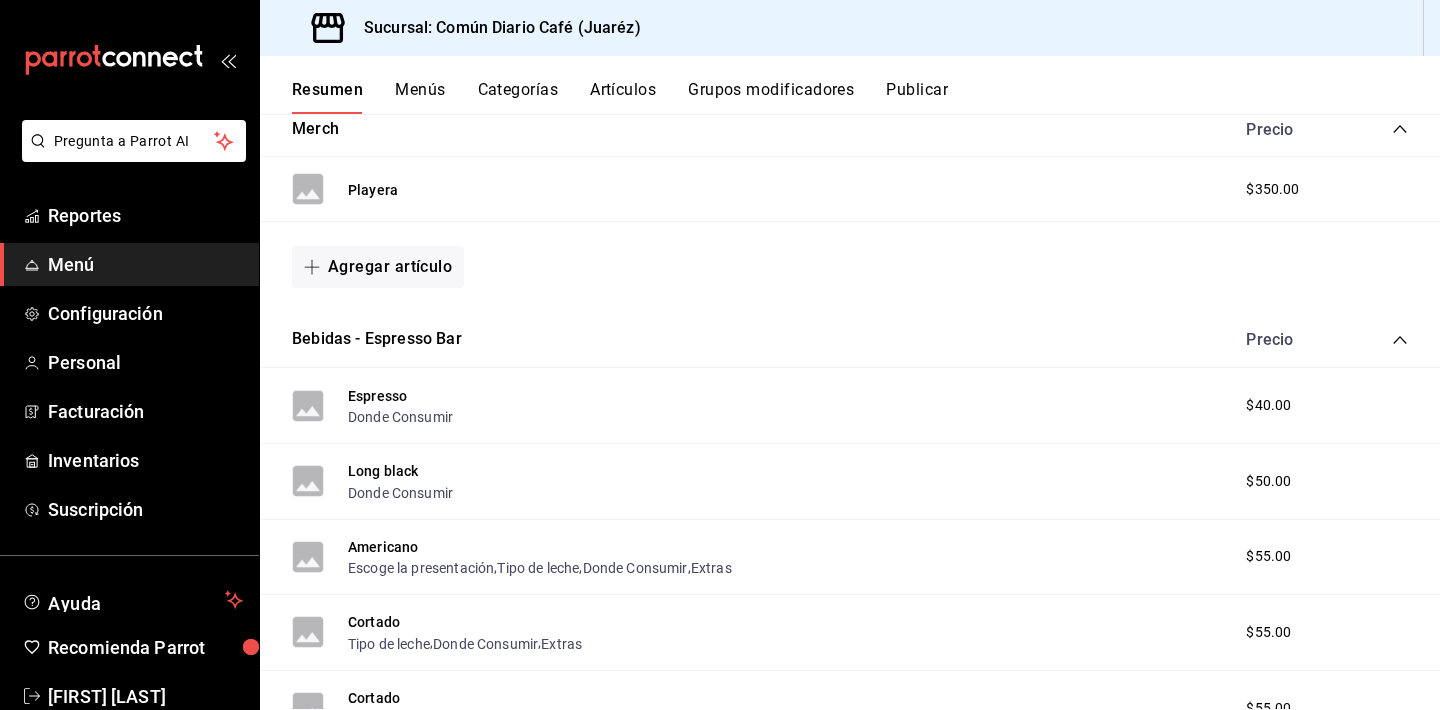 scroll, scrollTop: 356, scrollLeft: 0, axis: vertical 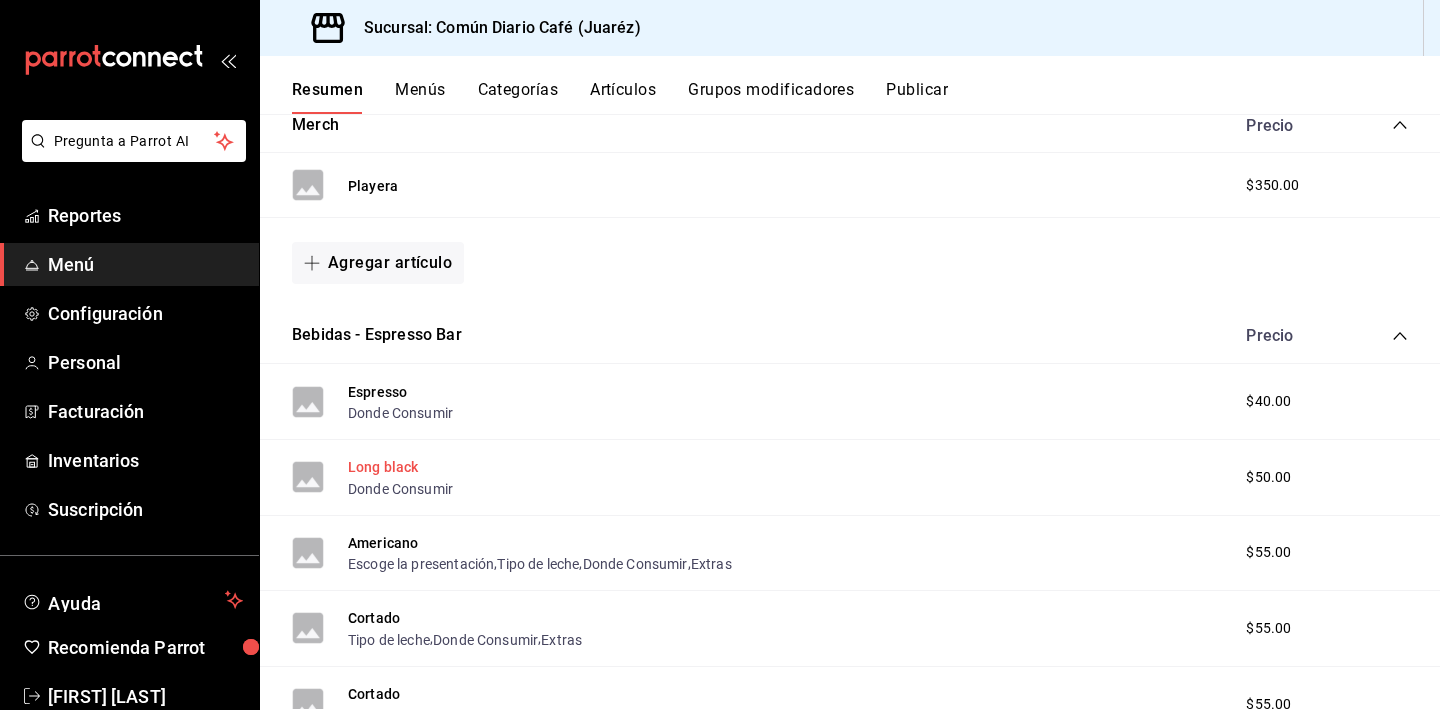 click on "Long black" at bounding box center [383, 467] 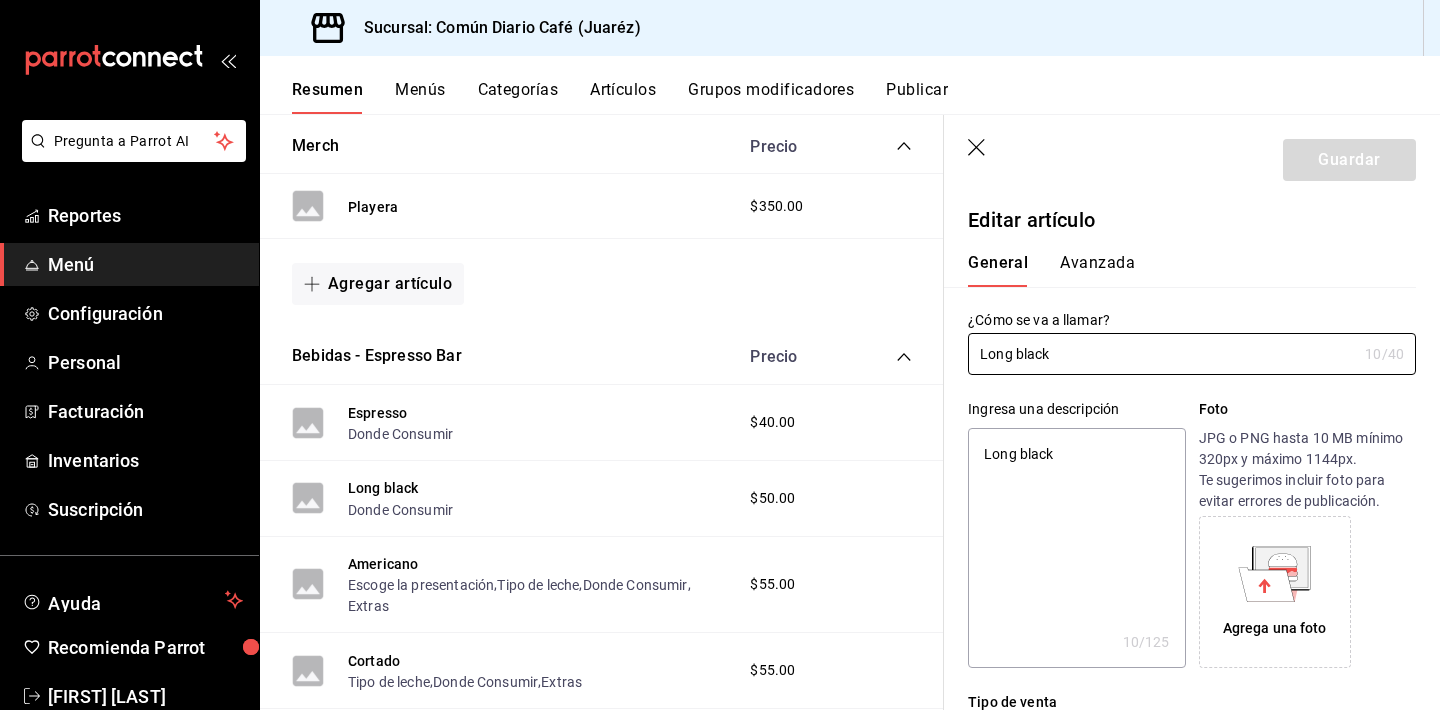 type on "x" 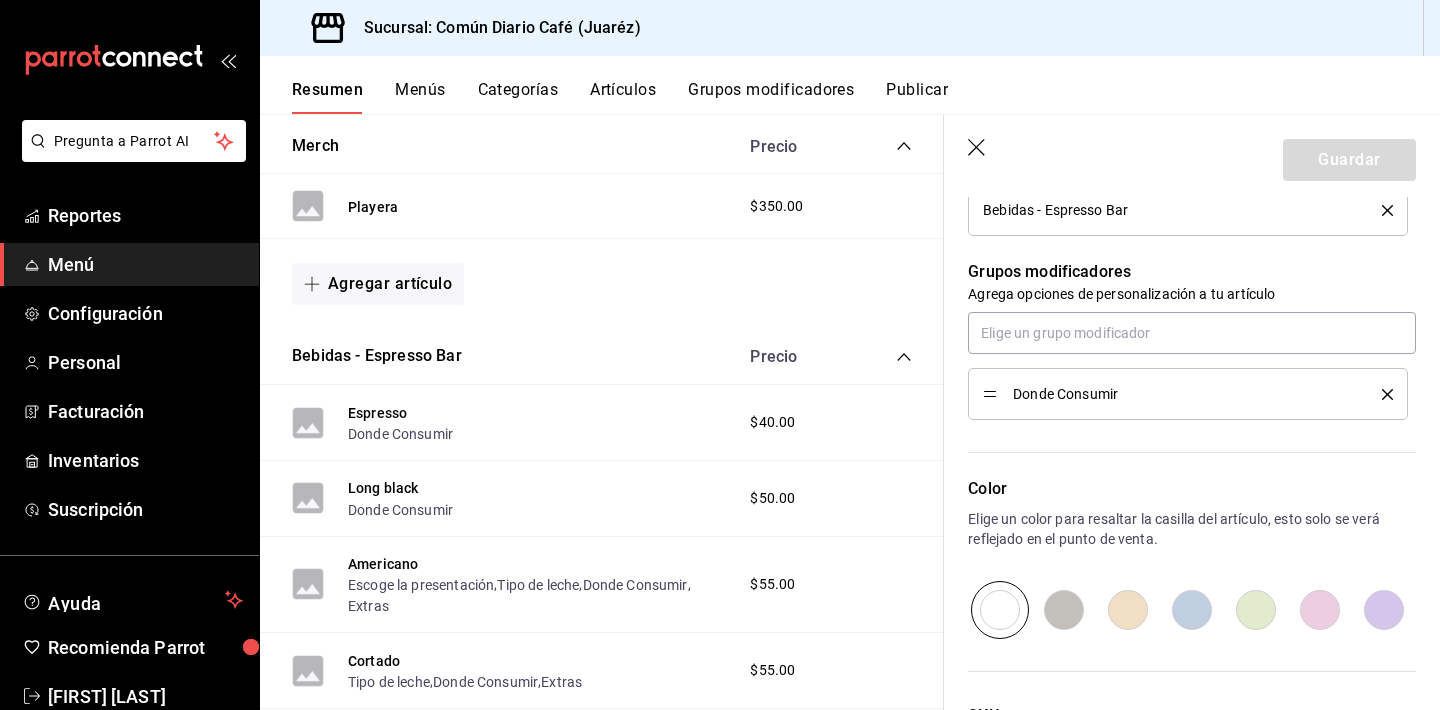 scroll, scrollTop: 842, scrollLeft: 0, axis: vertical 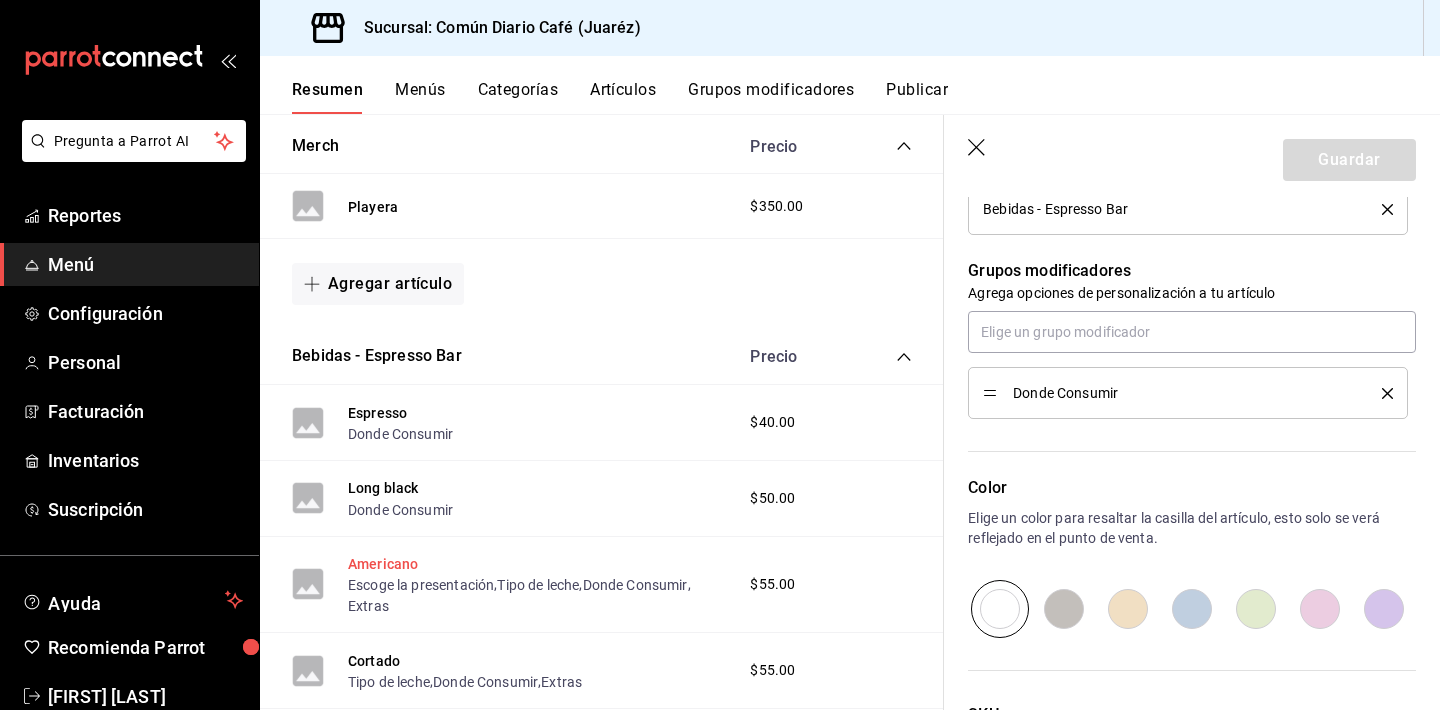 click on "Americano" at bounding box center (383, 564) 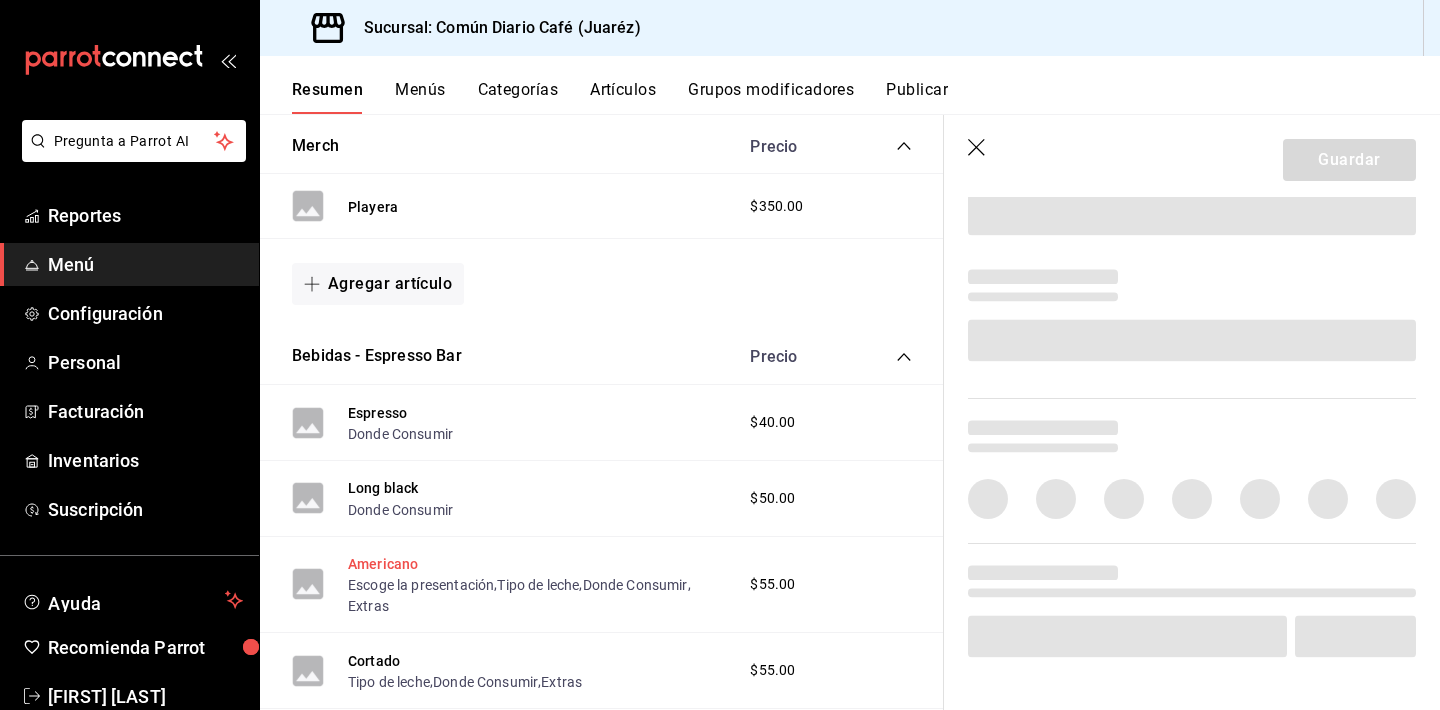 scroll, scrollTop: 0, scrollLeft: 0, axis: both 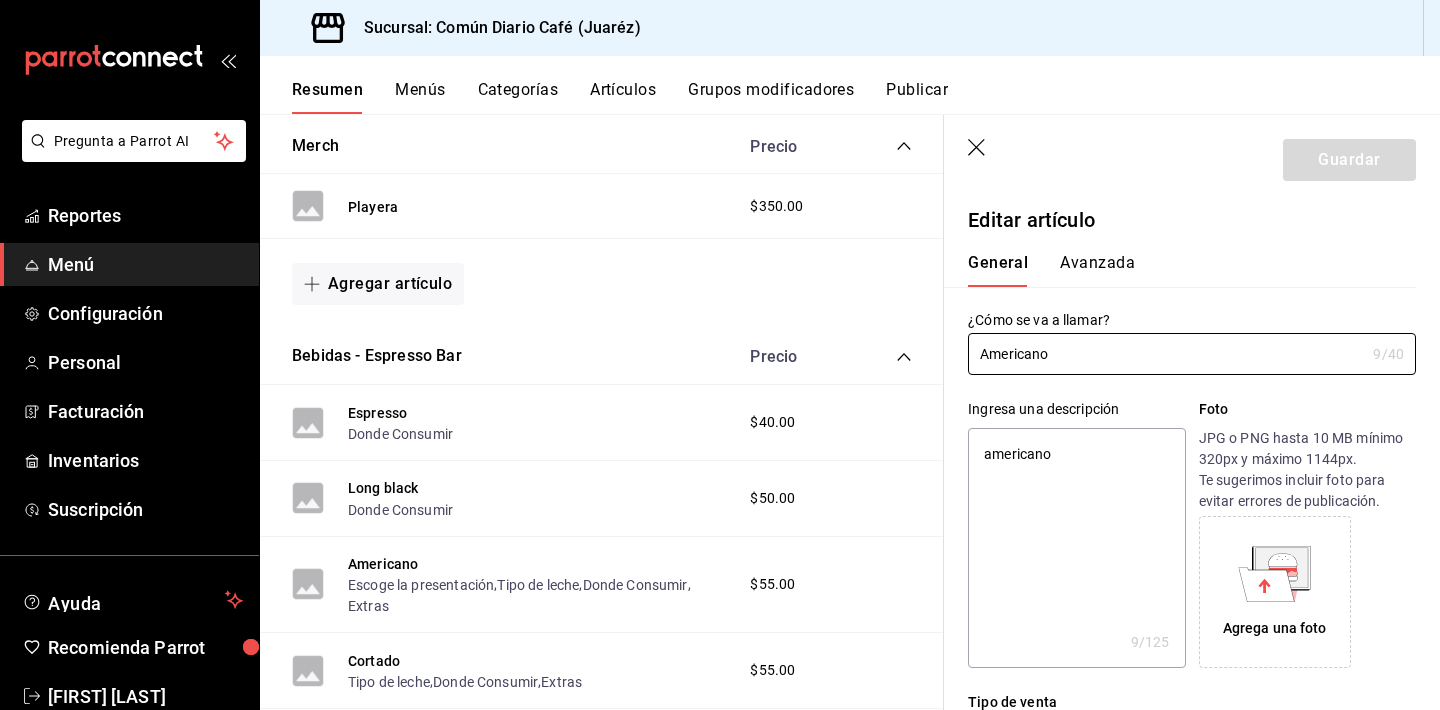type on "x" 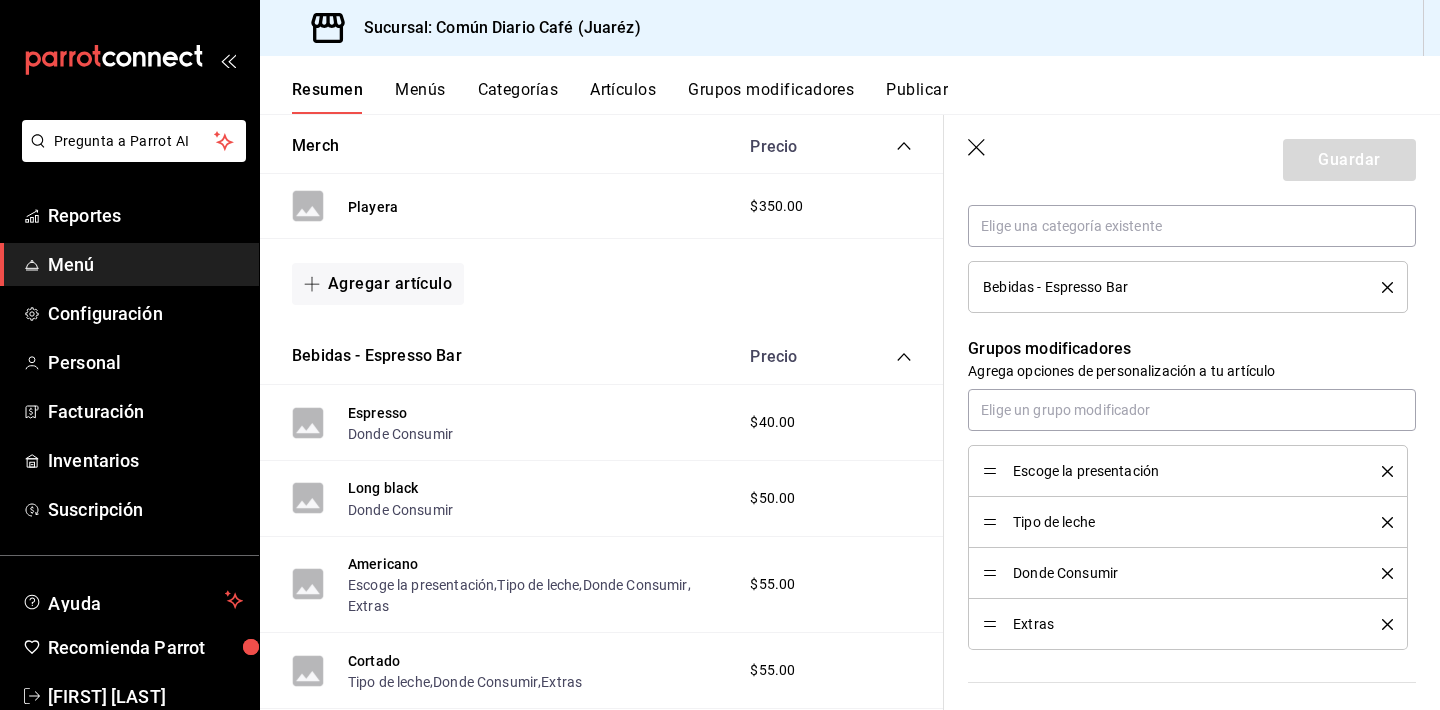scroll, scrollTop: 769, scrollLeft: 0, axis: vertical 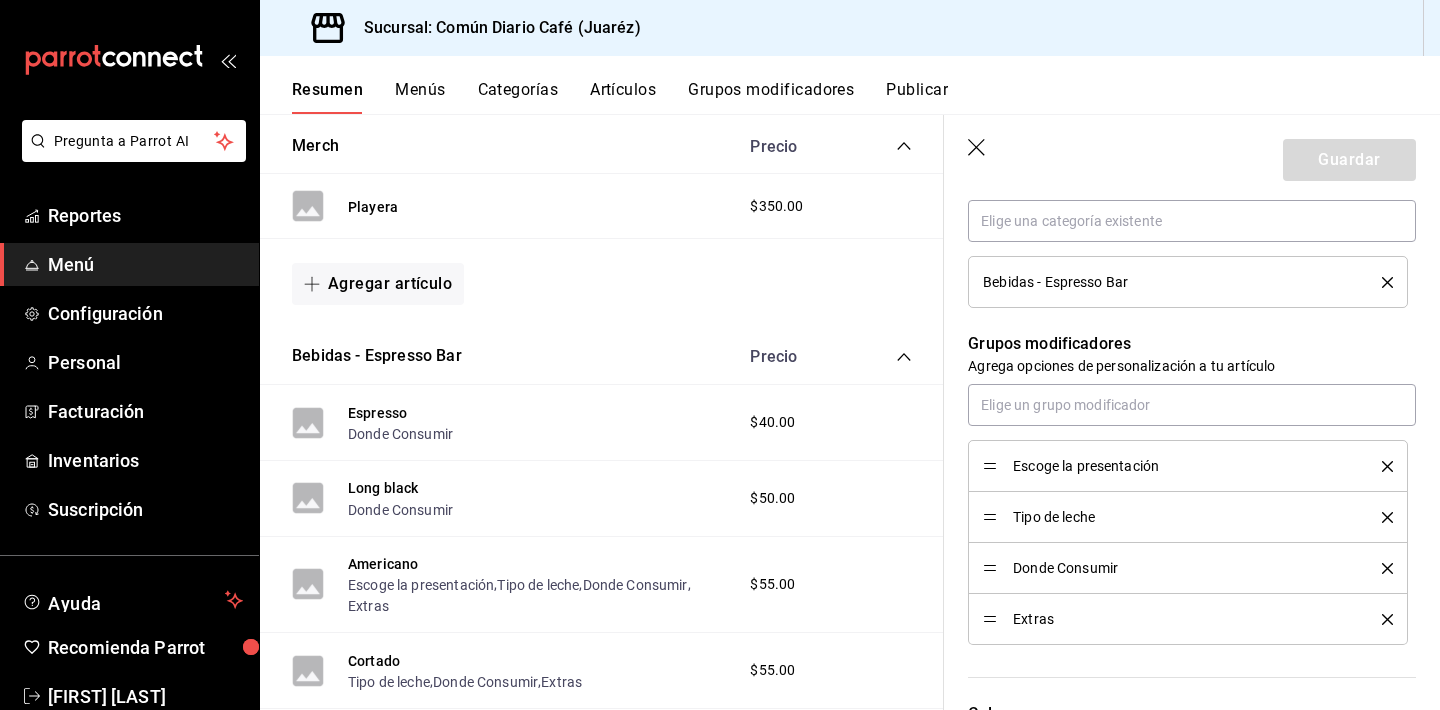 click 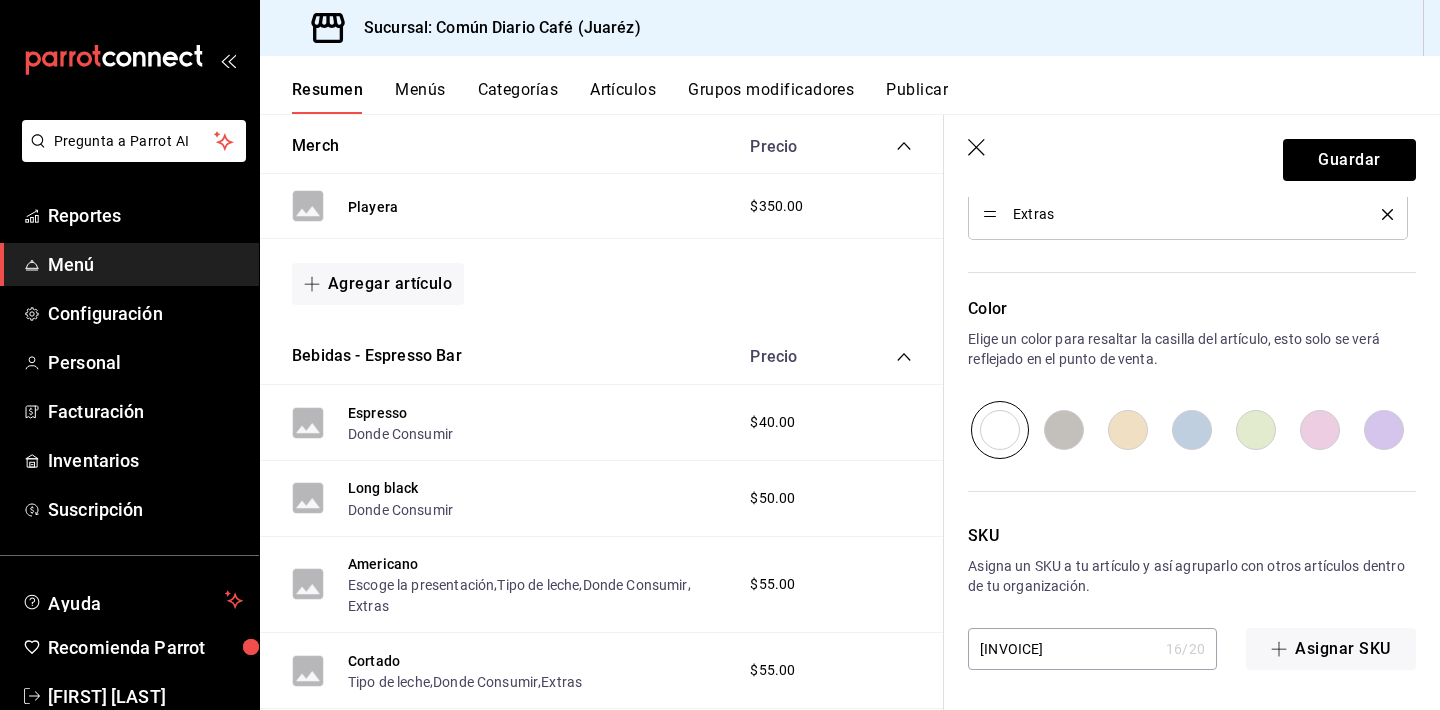 scroll, scrollTop: 1123, scrollLeft: 0, axis: vertical 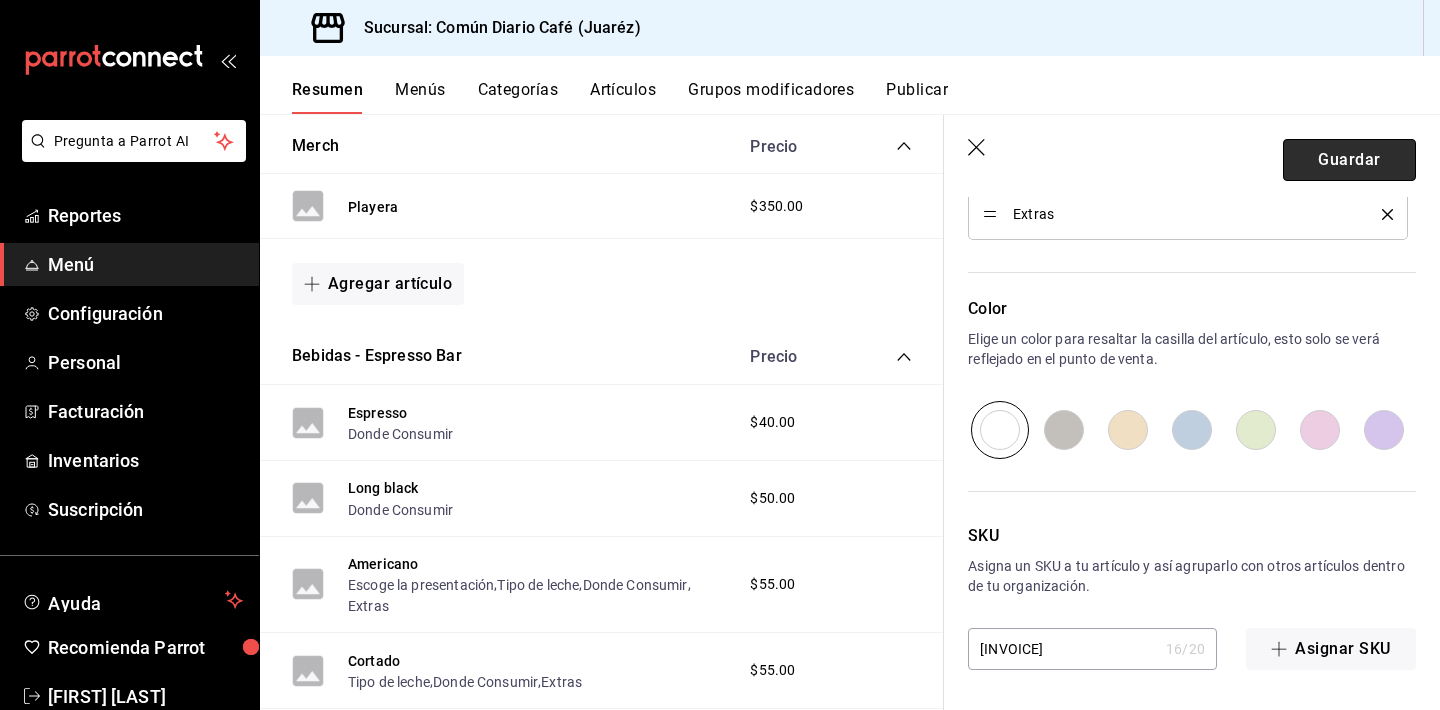click on "Guardar" at bounding box center (1349, 160) 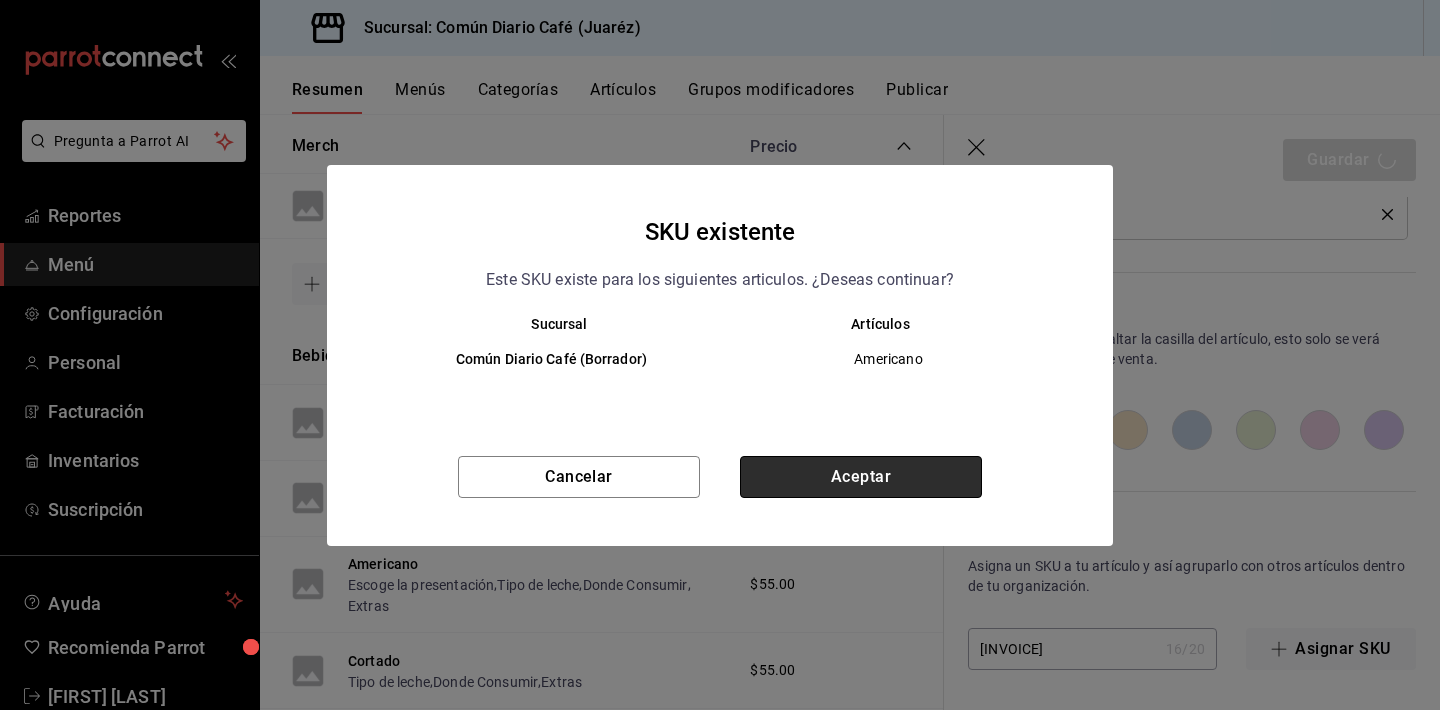 click on "Aceptar" at bounding box center (861, 477) 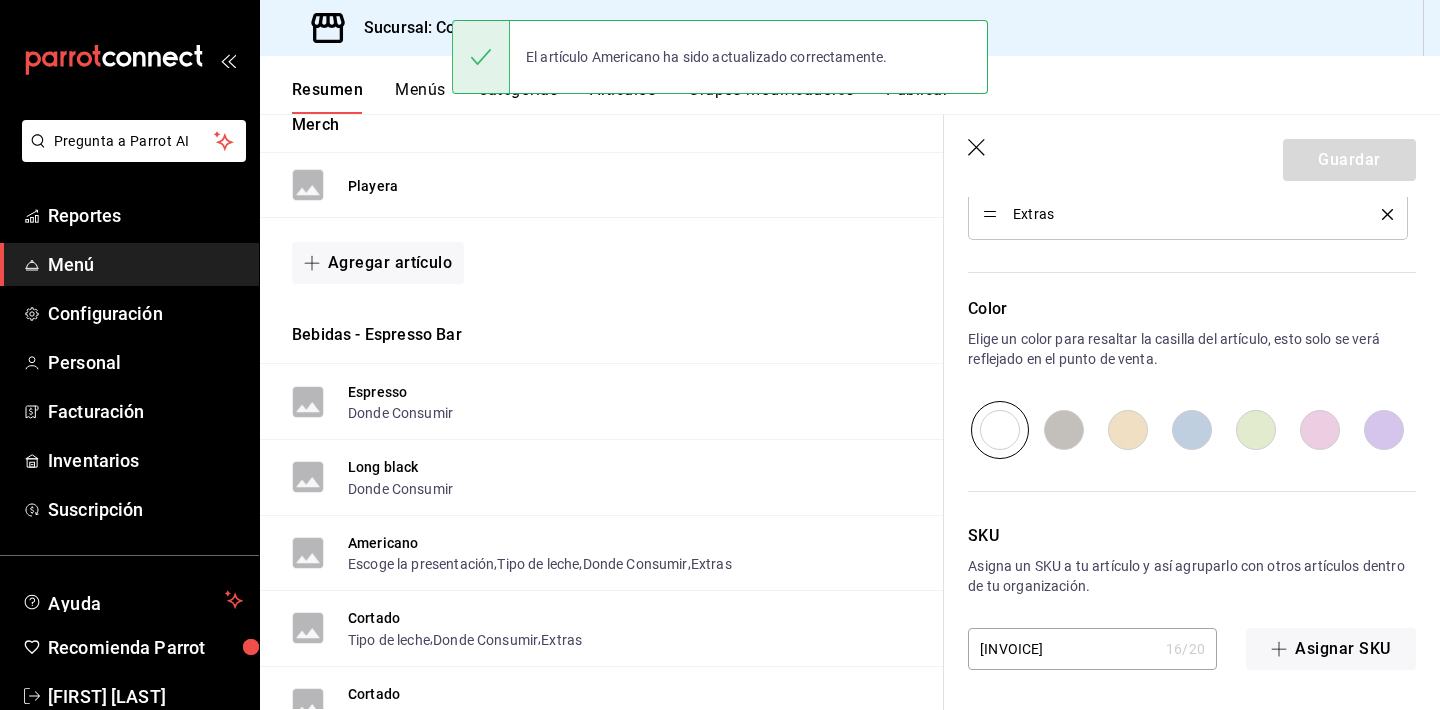 scroll, scrollTop: 0, scrollLeft: 0, axis: both 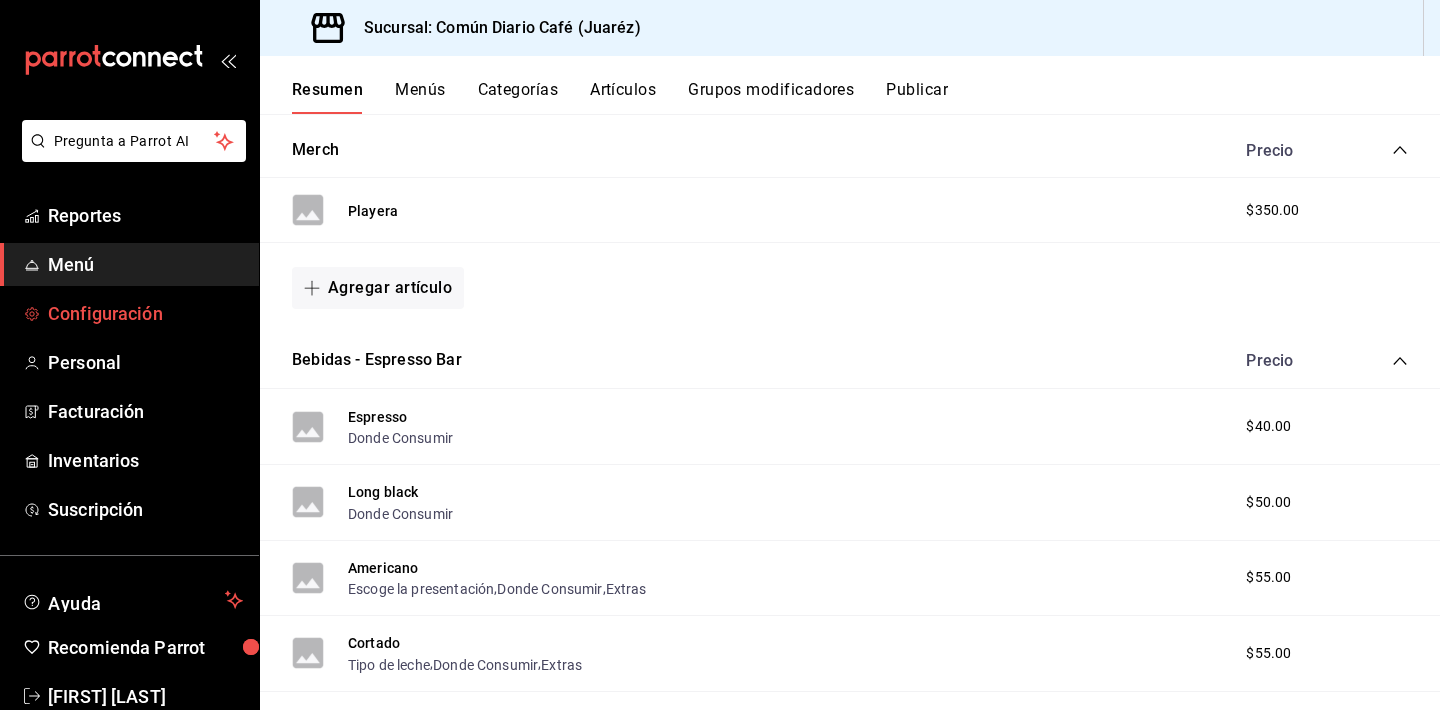 click on "Configuración" at bounding box center [145, 313] 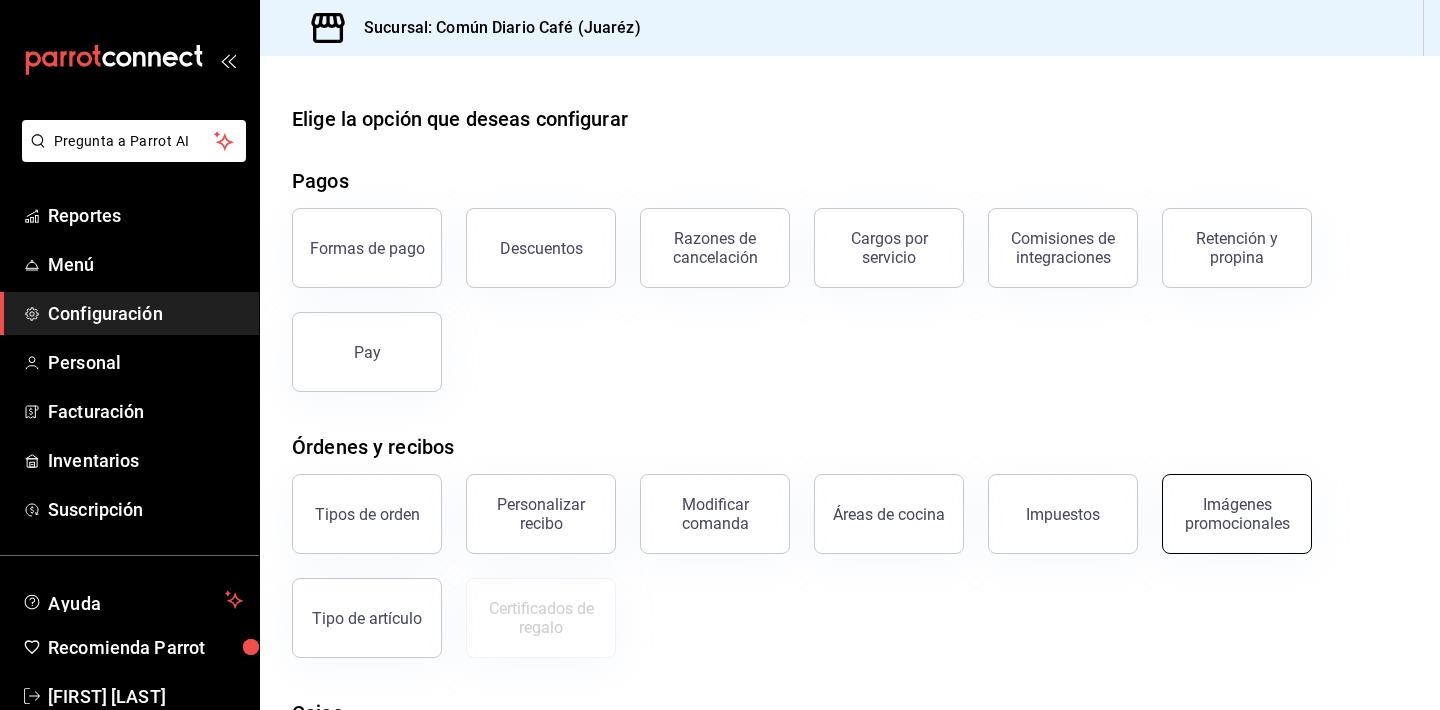 click on "Imágenes promocionales" at bounding box center [1237, 514] 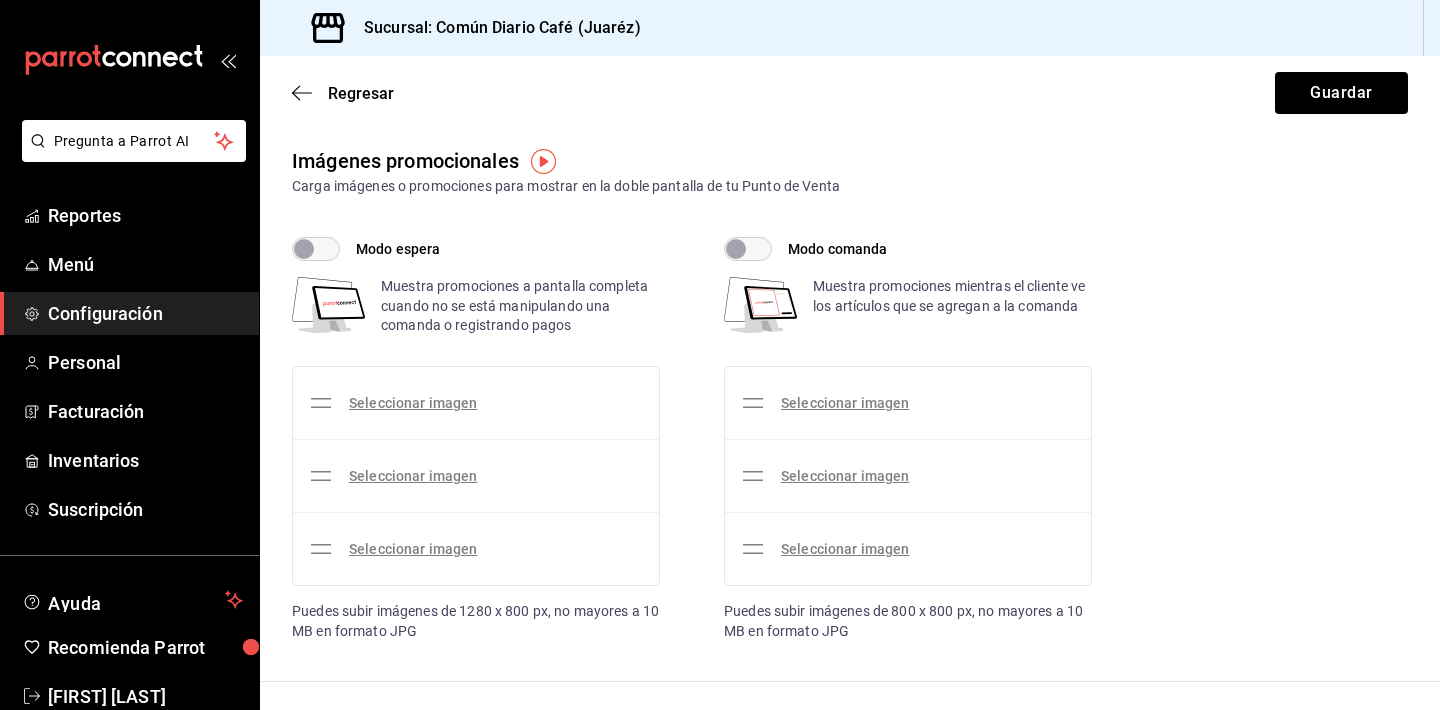 checkbox on "true" 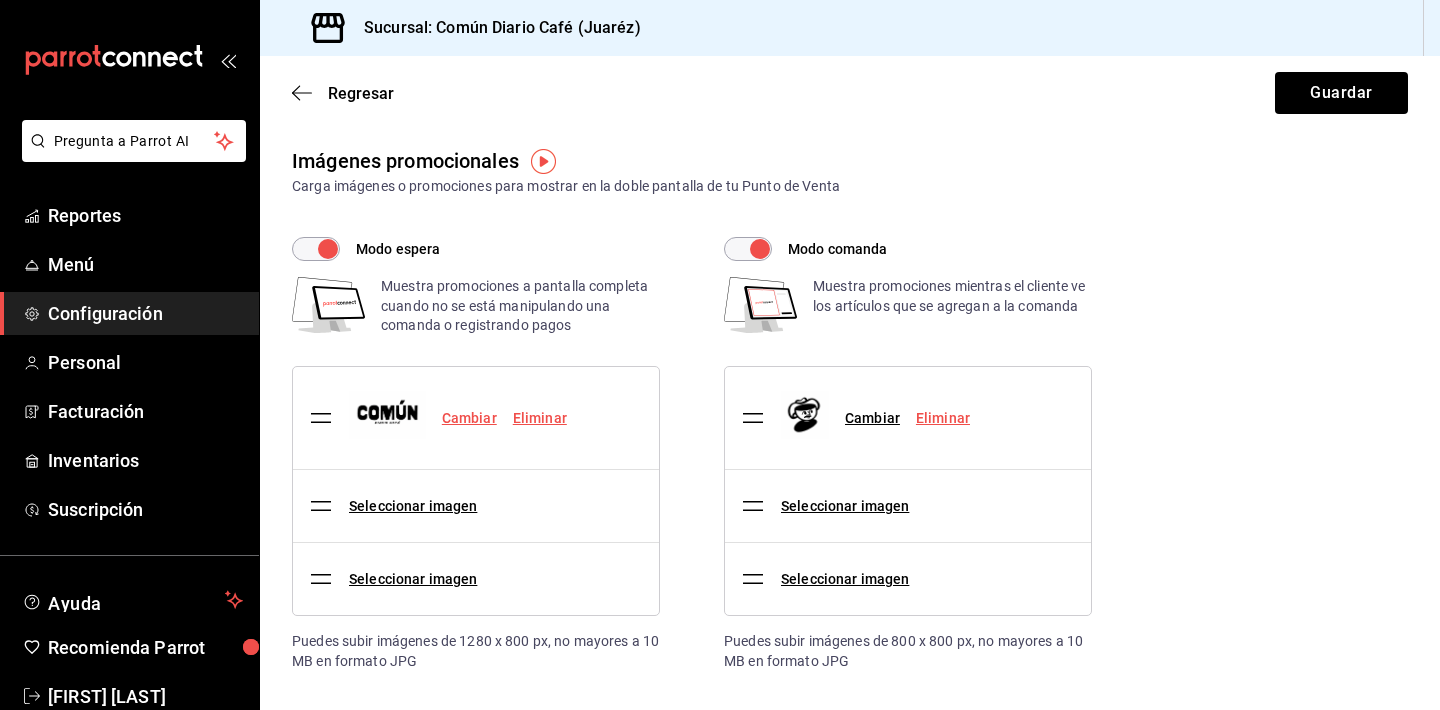 click on "Cambiar" at bounding box center [469, 418] 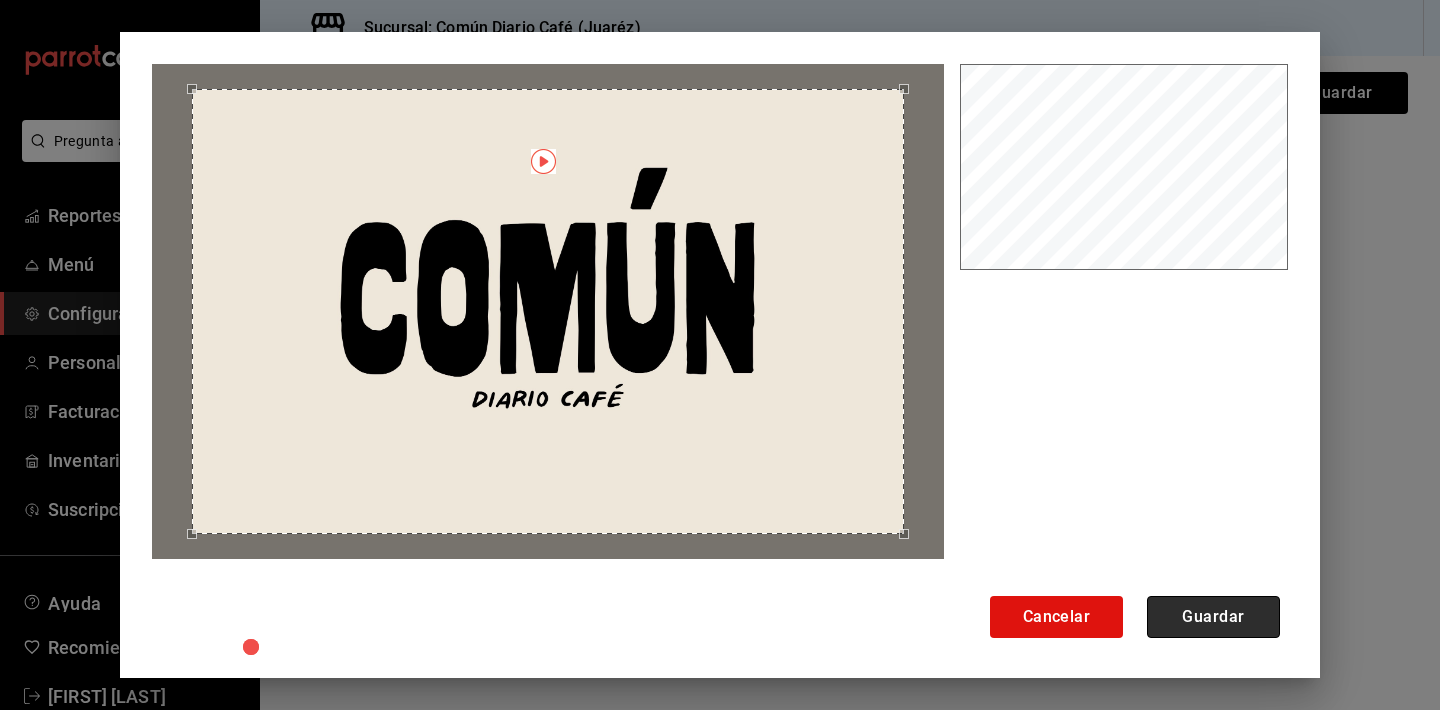 click on "Guardar" at bounding box center [1213, 617] 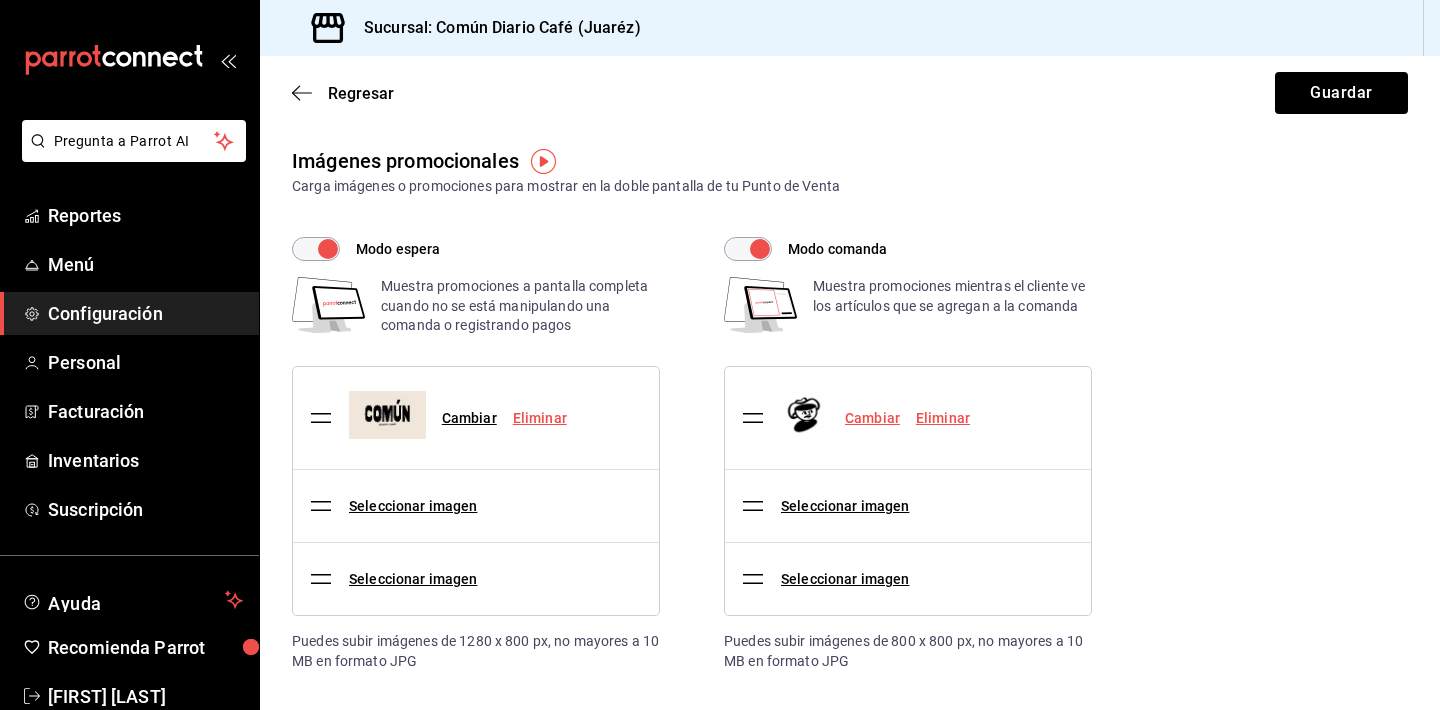 click on "Cambiar" at bounding box center [872, 418] 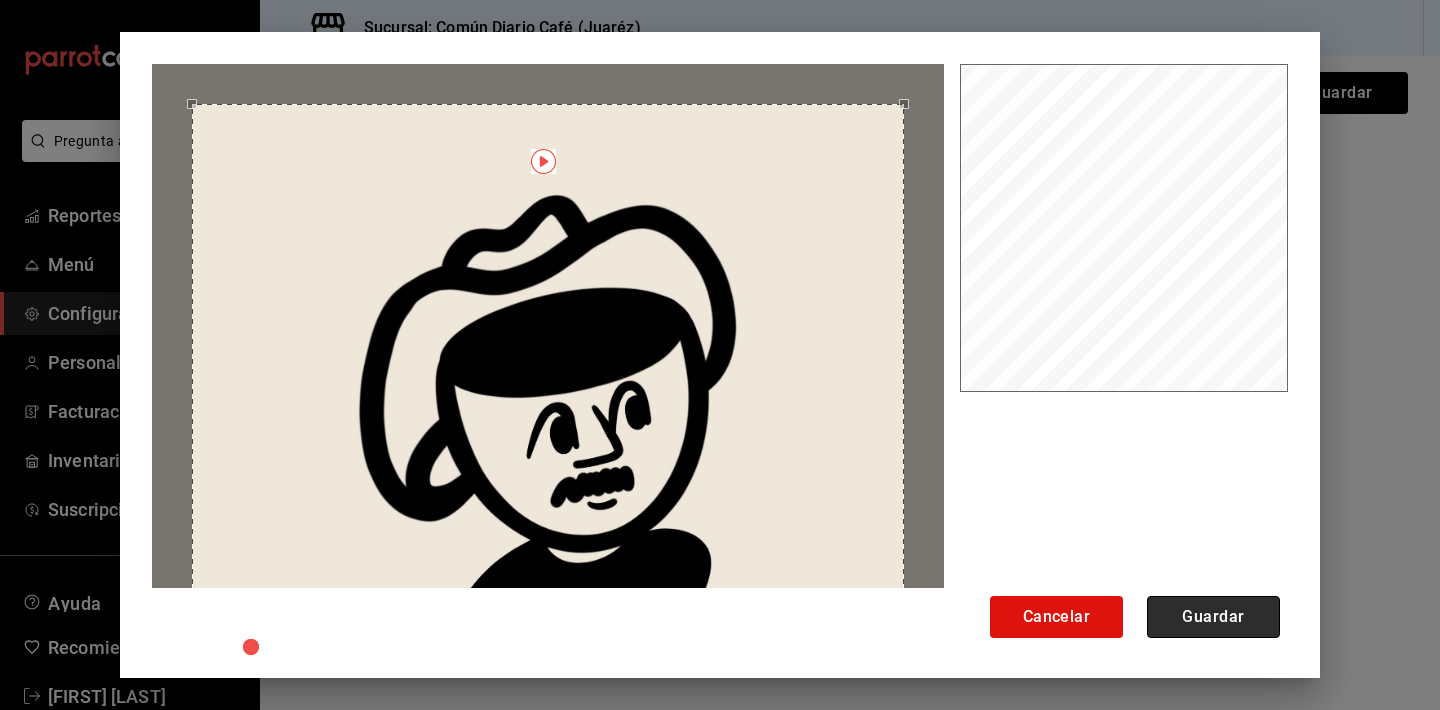 click on "Guardar" at bounding box center (1213, 617) 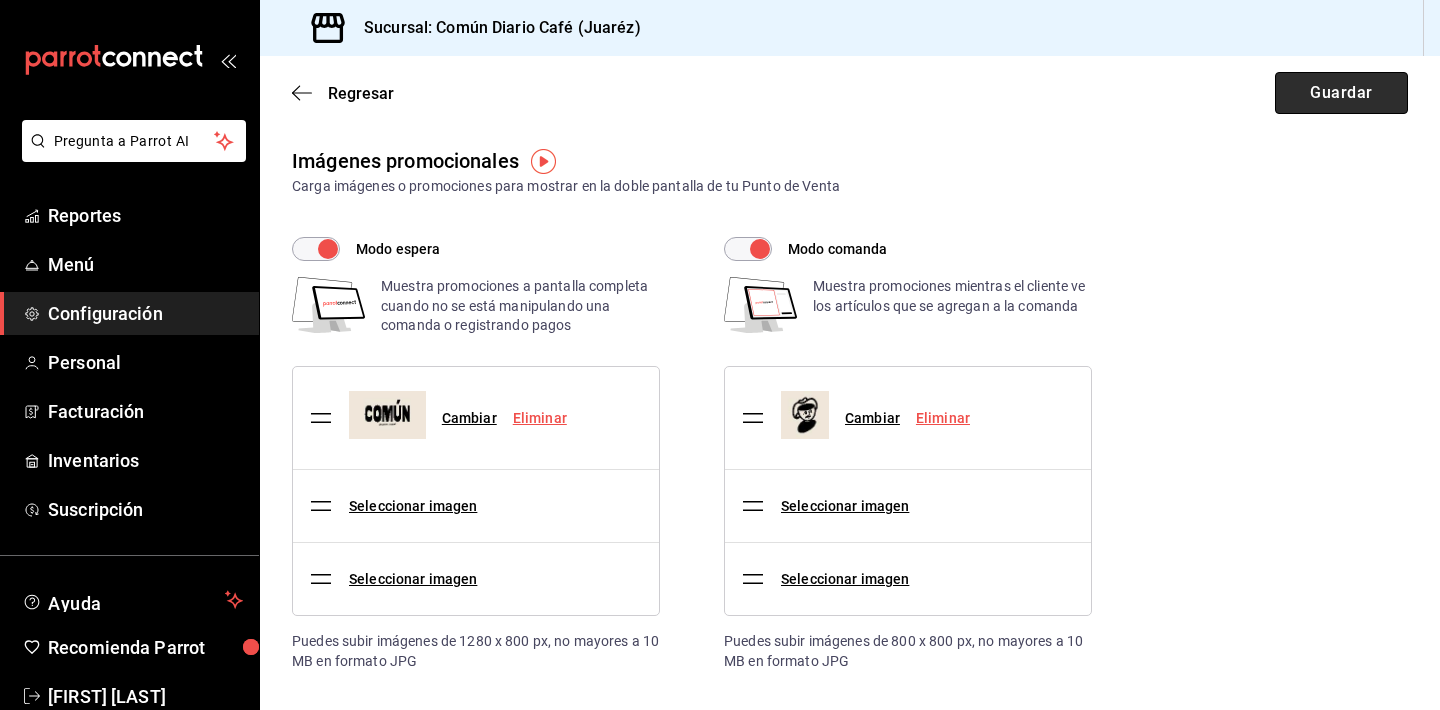 click on "Guardar" at bounding box center [1341, 93] 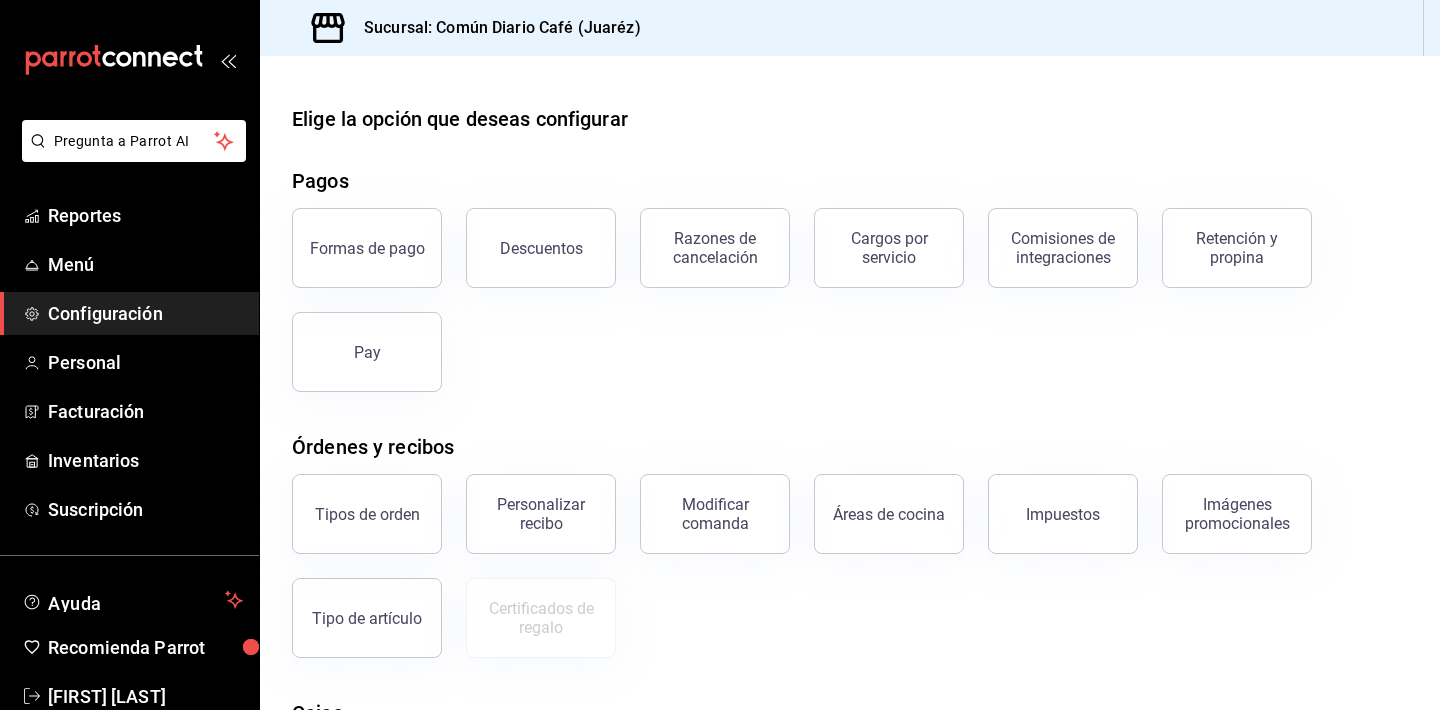 scroll, scrollTop: 0, scrollLeft: 0, axis: both 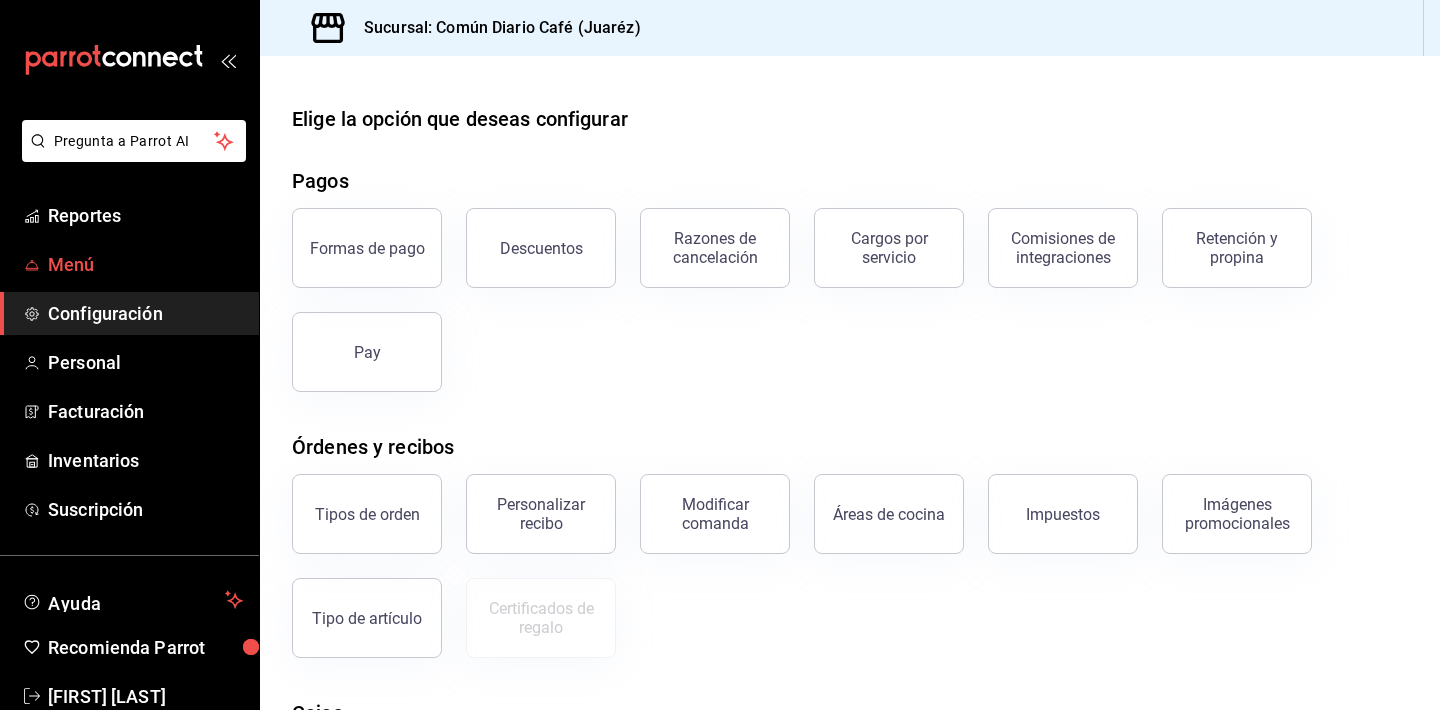 click on "Menú" at bounding box center [129, 264] 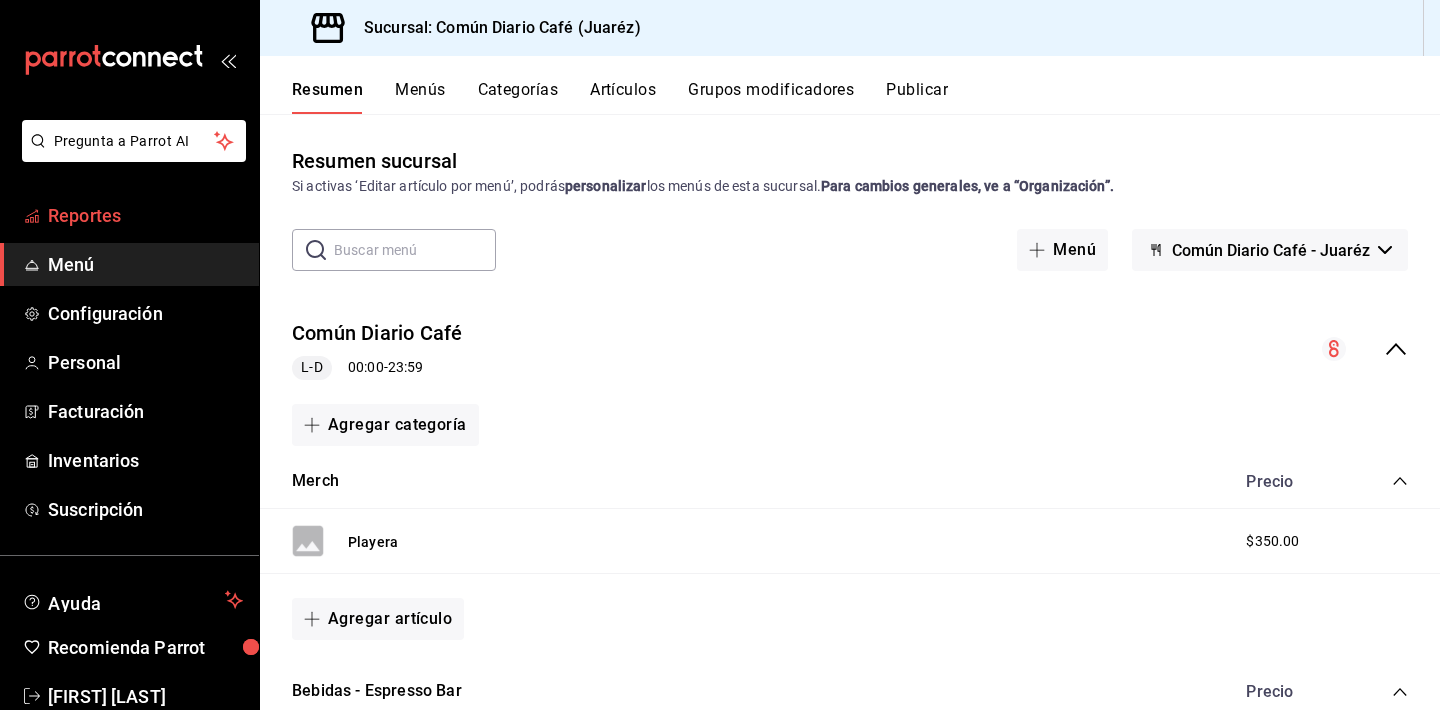 click on "Reportes" at bounding box center [145, 215] 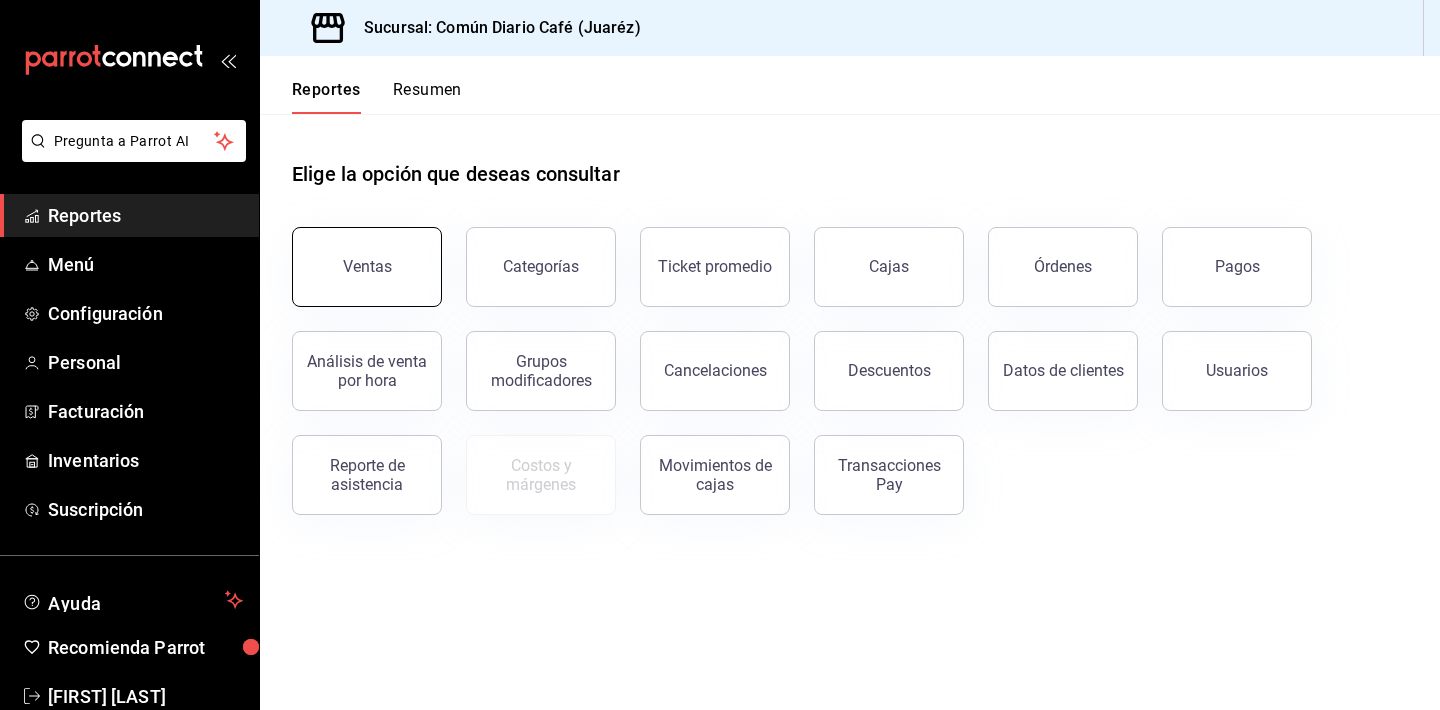 click on "Ventas" at bounding box center [367, 266] 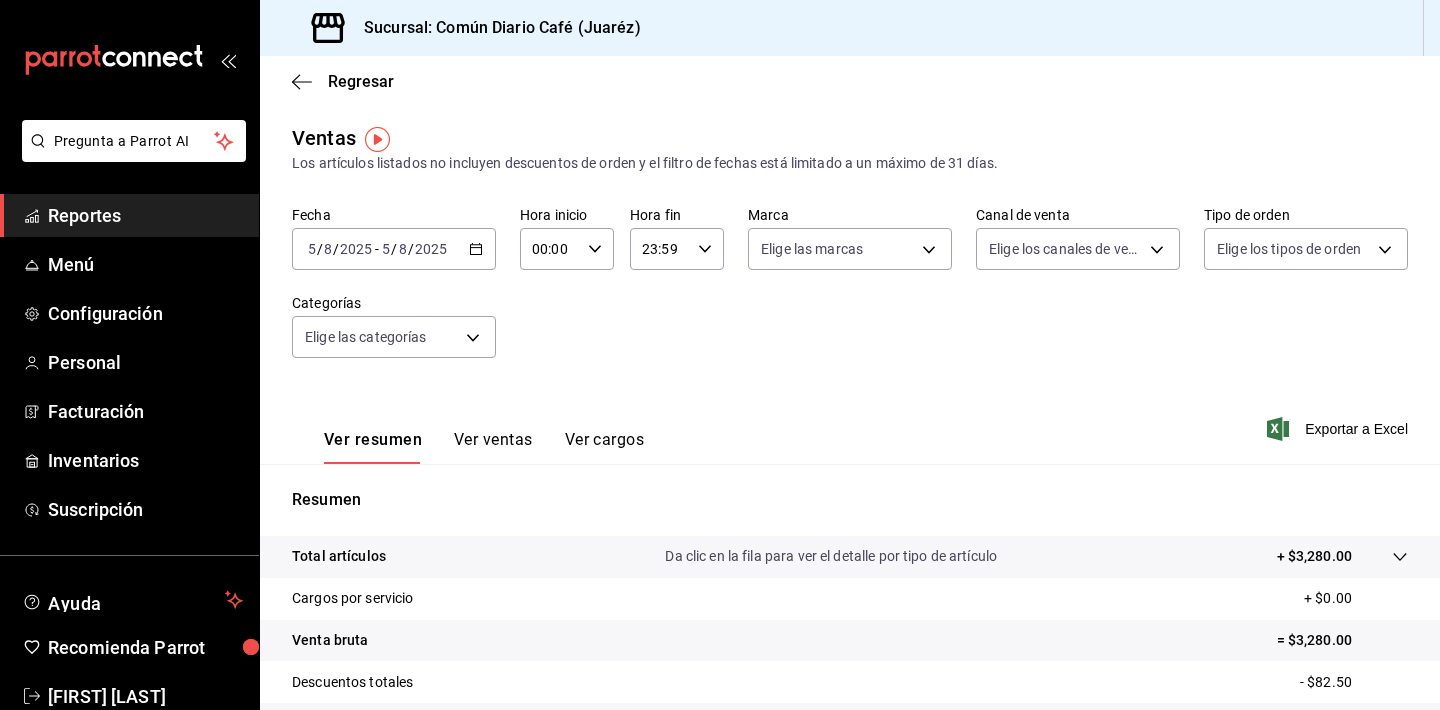 scroll, scrollTop: 0, scrollLeft: 0, axis: both 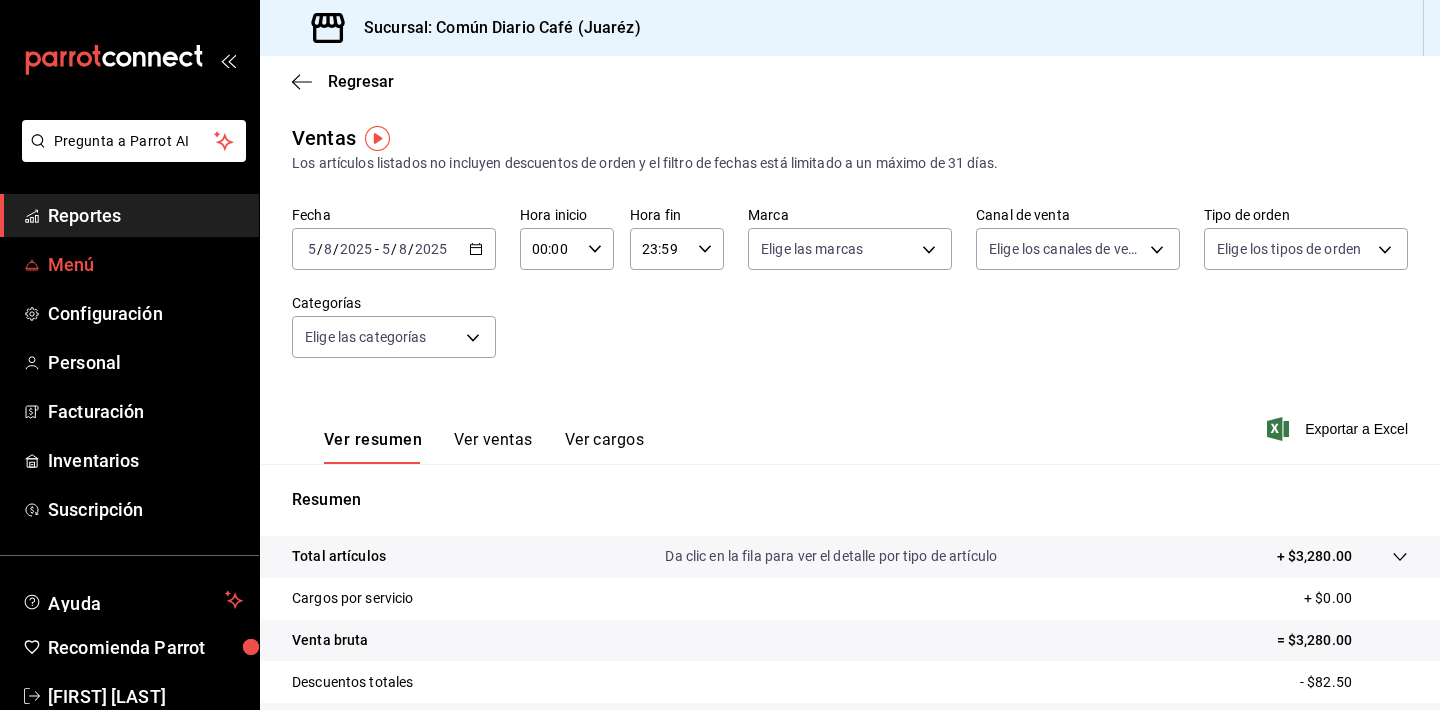 click on "Menú" at bounding box center [145, 264] 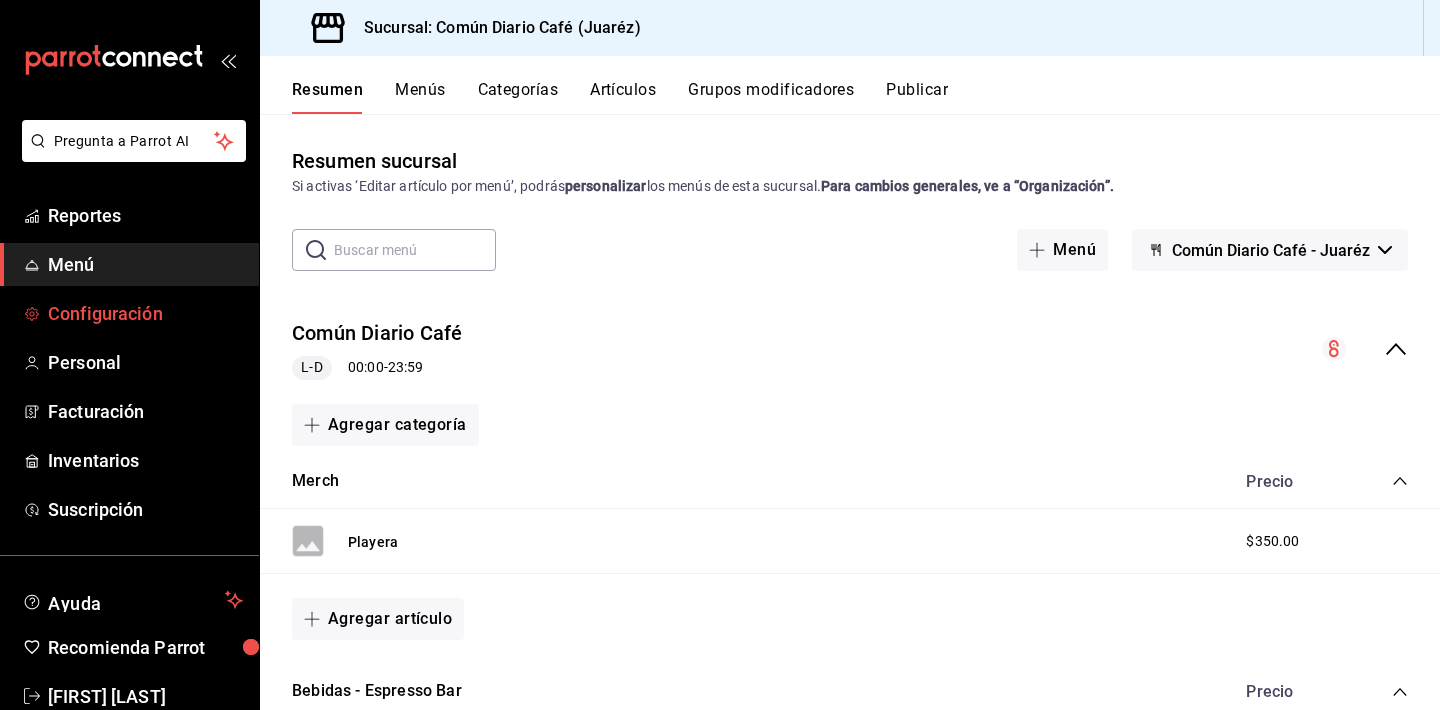 click on "Configuración" at bounding box center [145, 313] 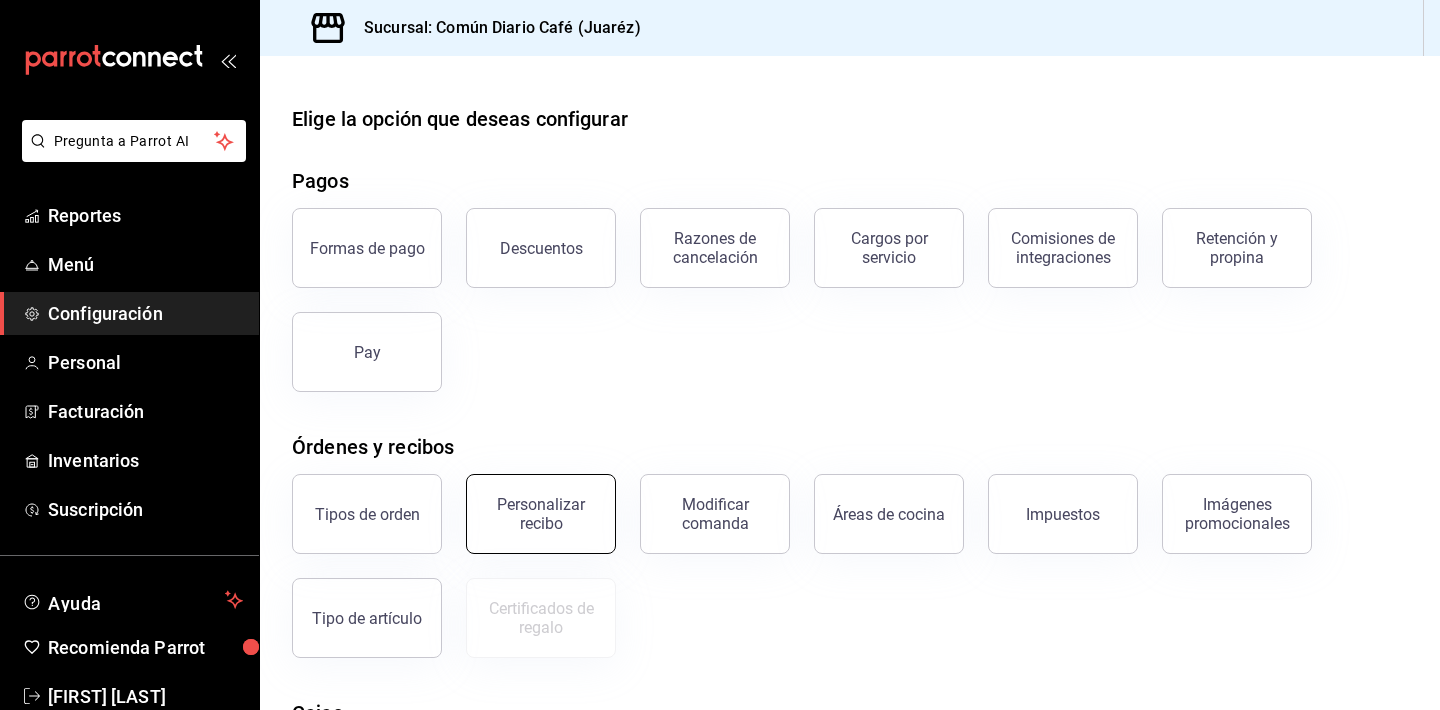 click on "Personalizar recibo" at bounding box center [541, 514] 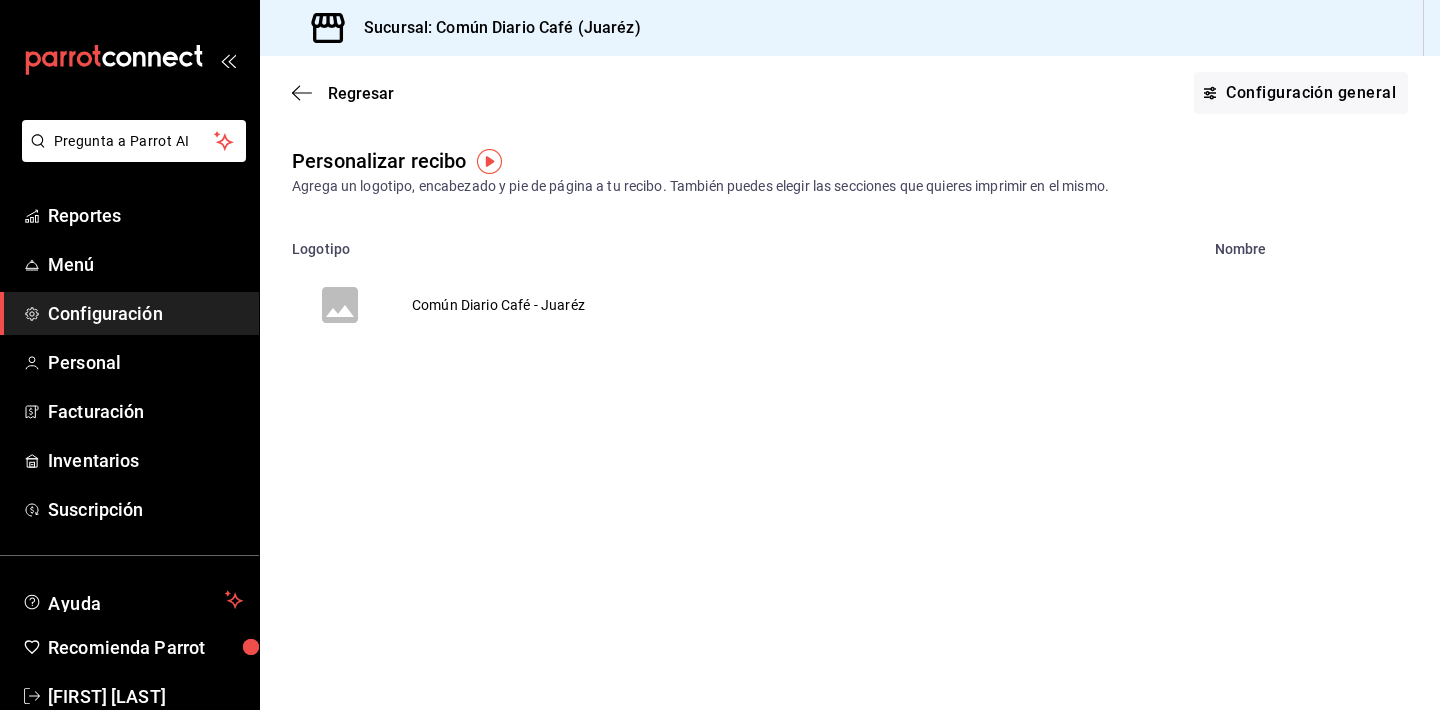 click on "Común Diario Café - Juaréz" at bounding box center [498, 305] 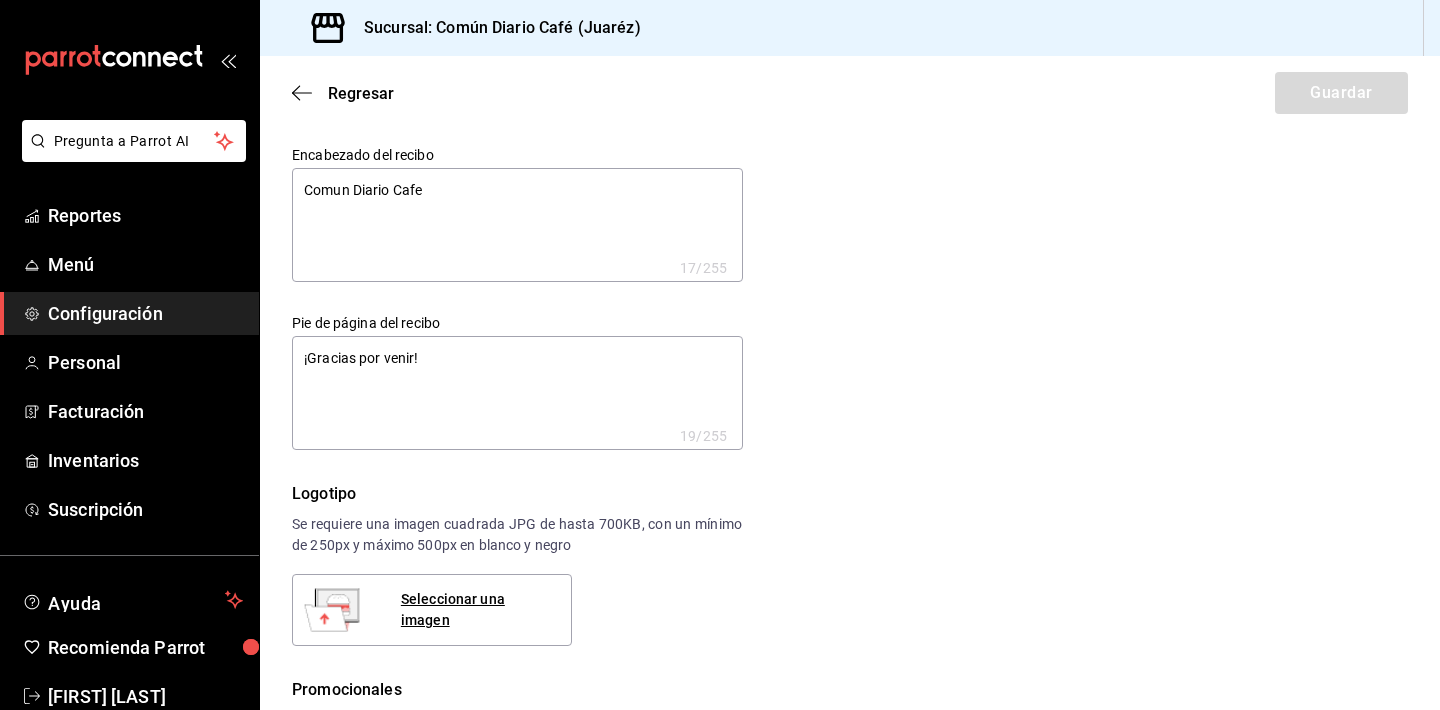 type on "x" 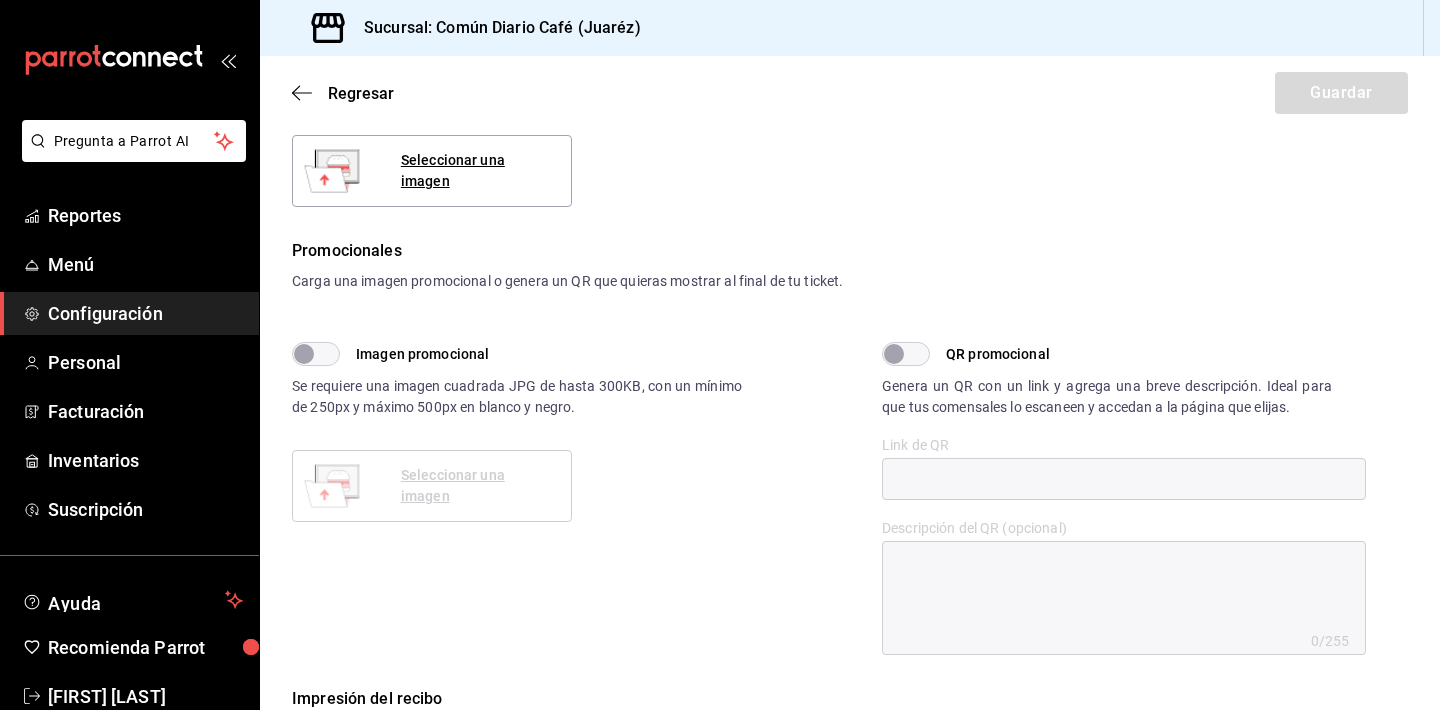 scroll, scrollTop: 281, scrollLeft: 0, axis: vertical 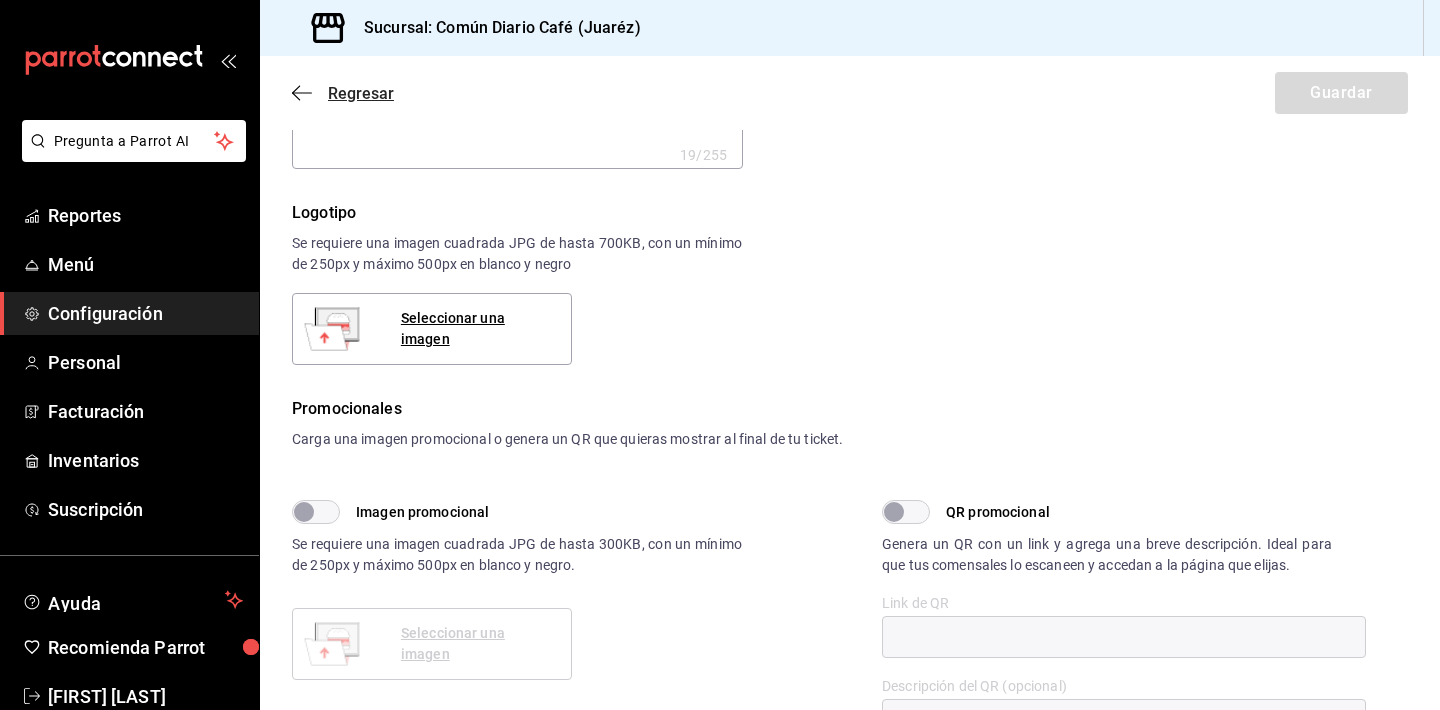 click 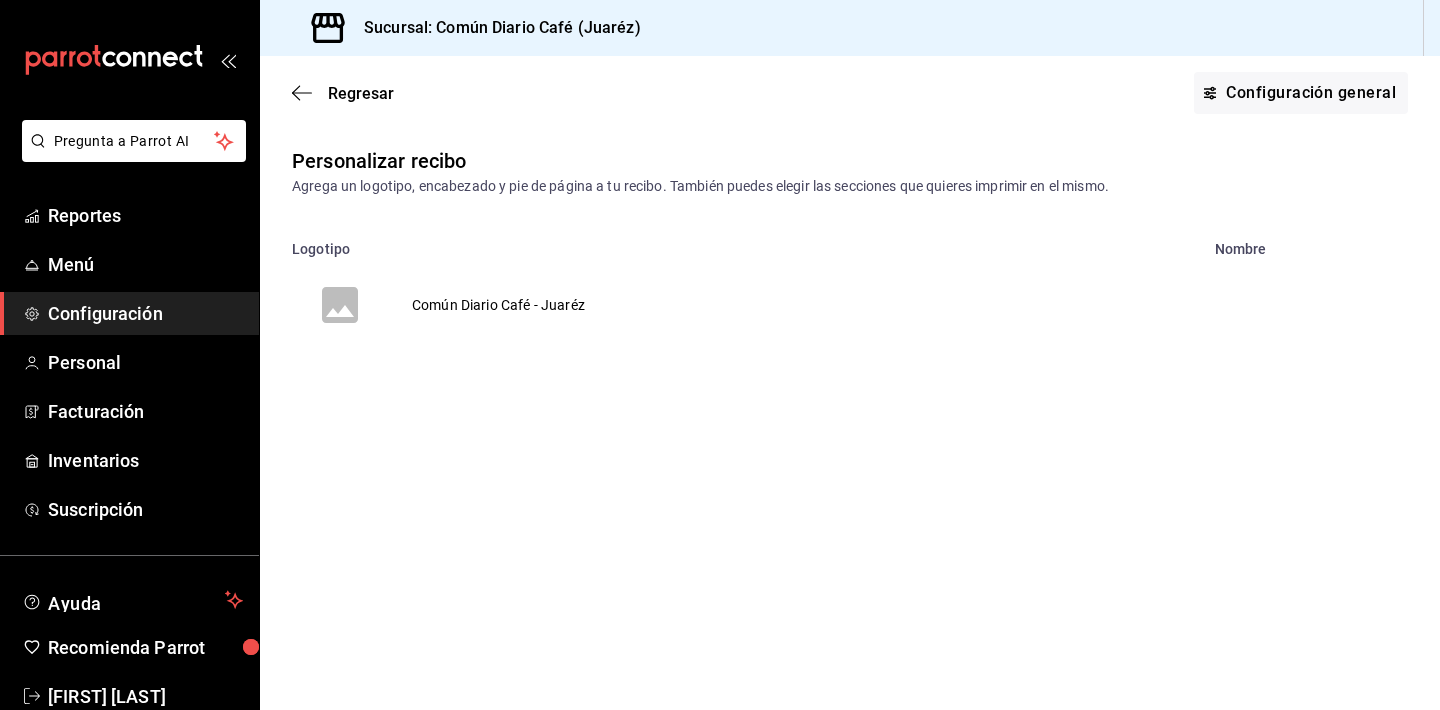 scroll, scrollTop: 0, scrollLeft: 0, axis: both 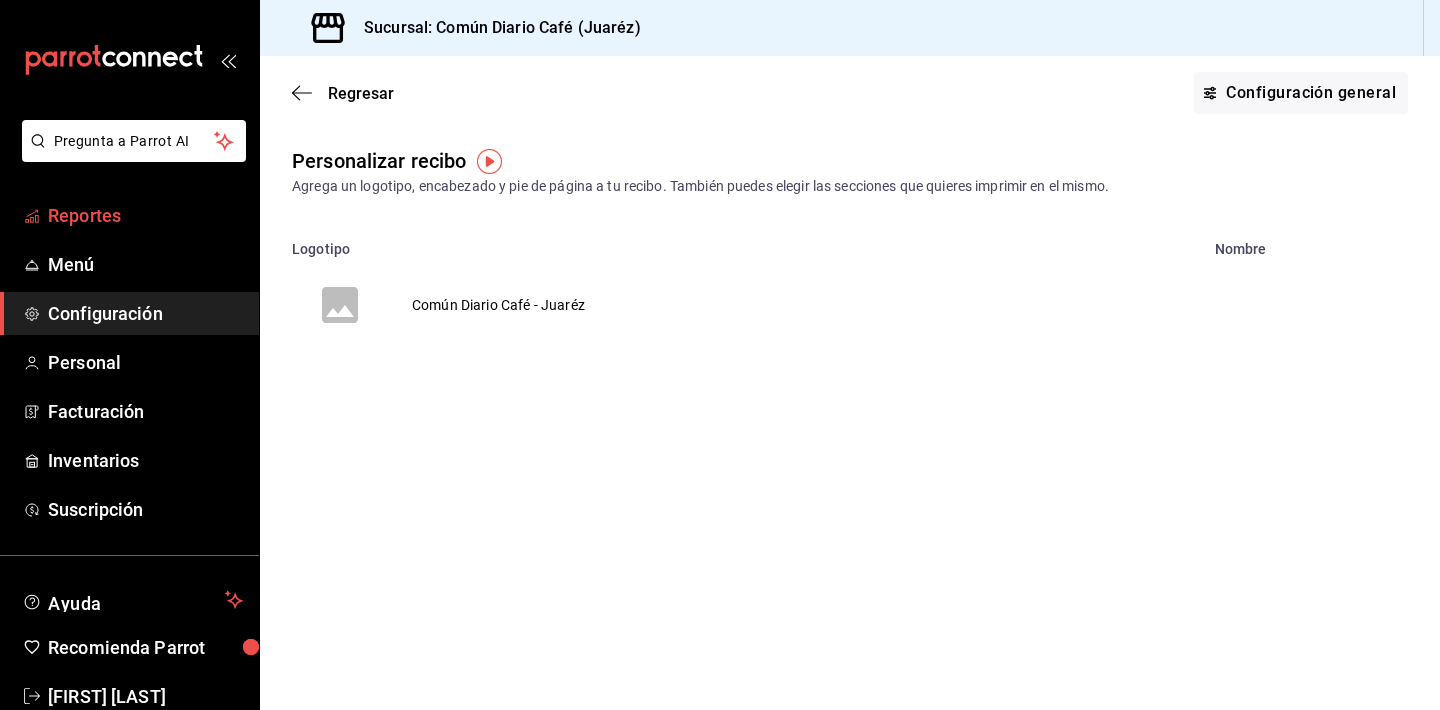 click on "Reportes" at bounding box center [145, 215] 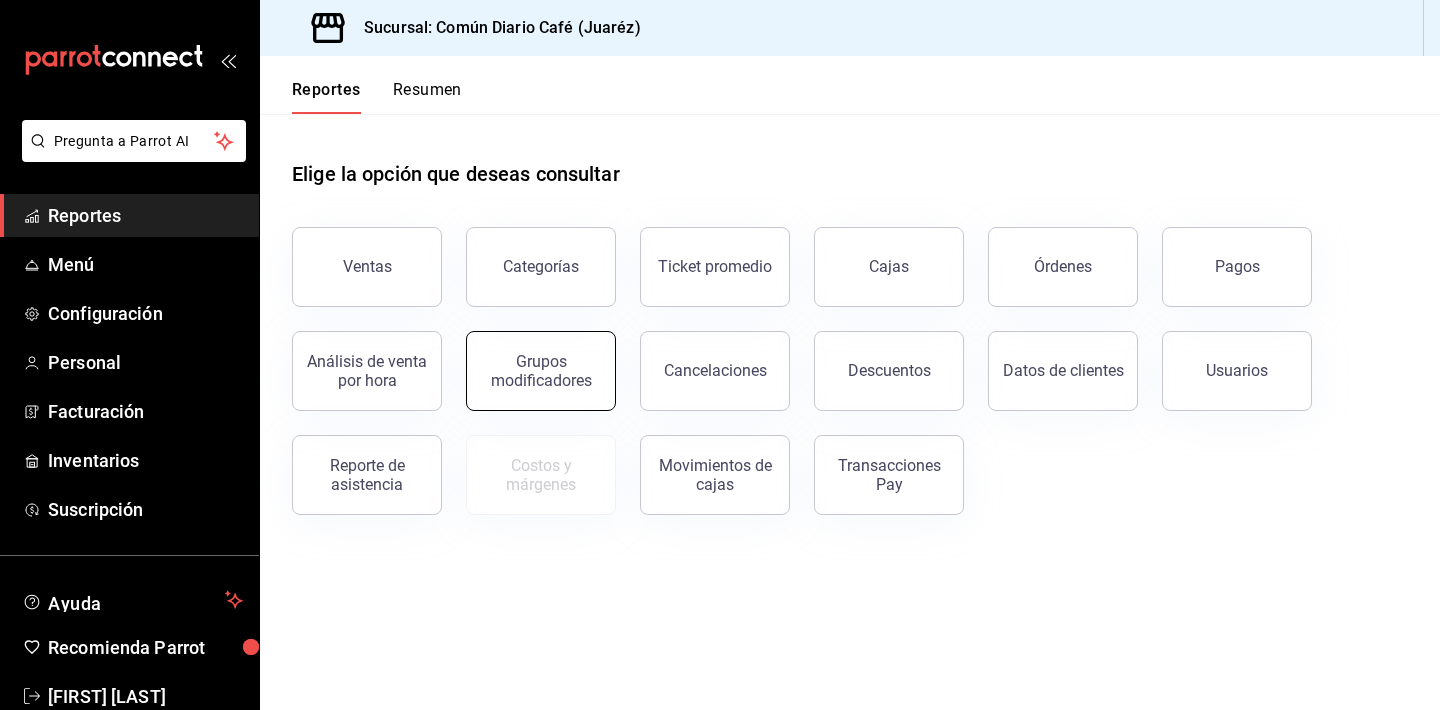 click on "Grupos modificadores" at bounding box center [541, 371] 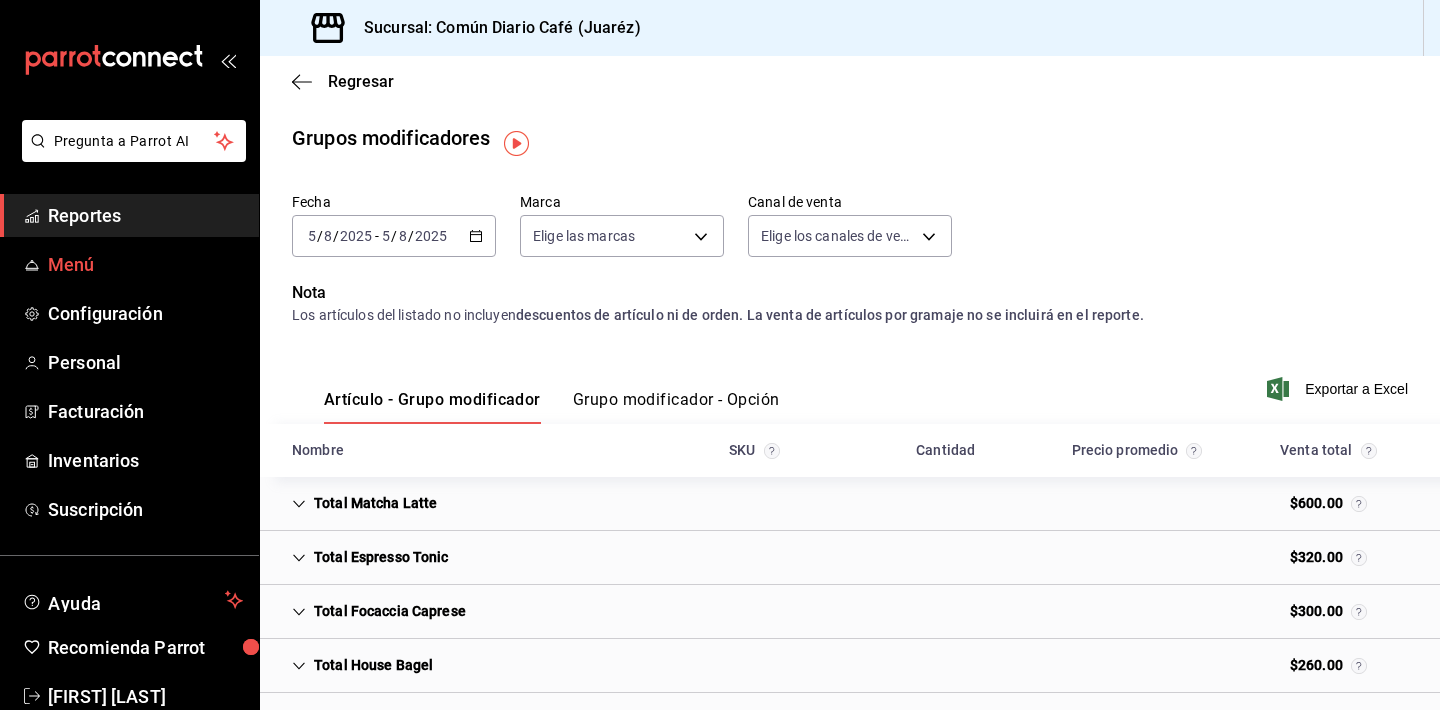 scroll, scrollTop: 0, scrollLeft: 0, axis: both 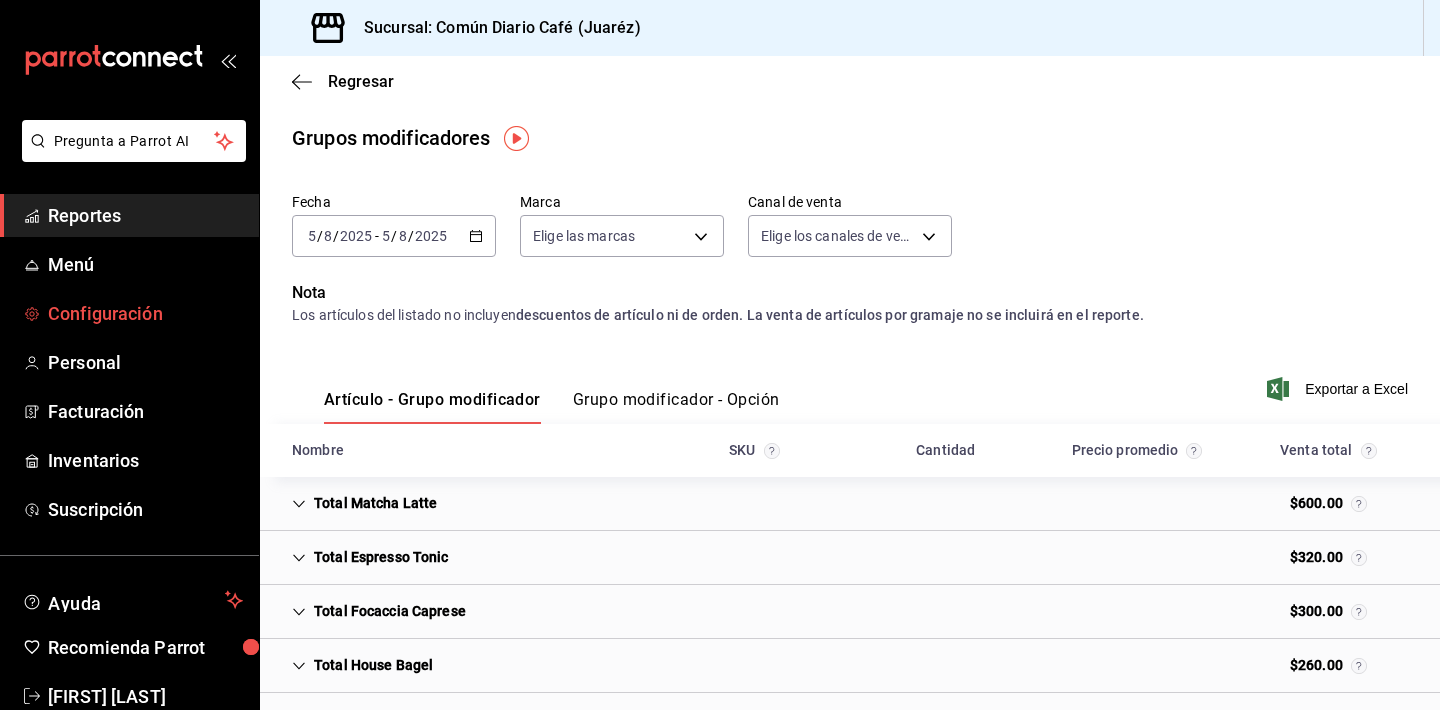 click on "Configuración" at bounding box center [145, 313] 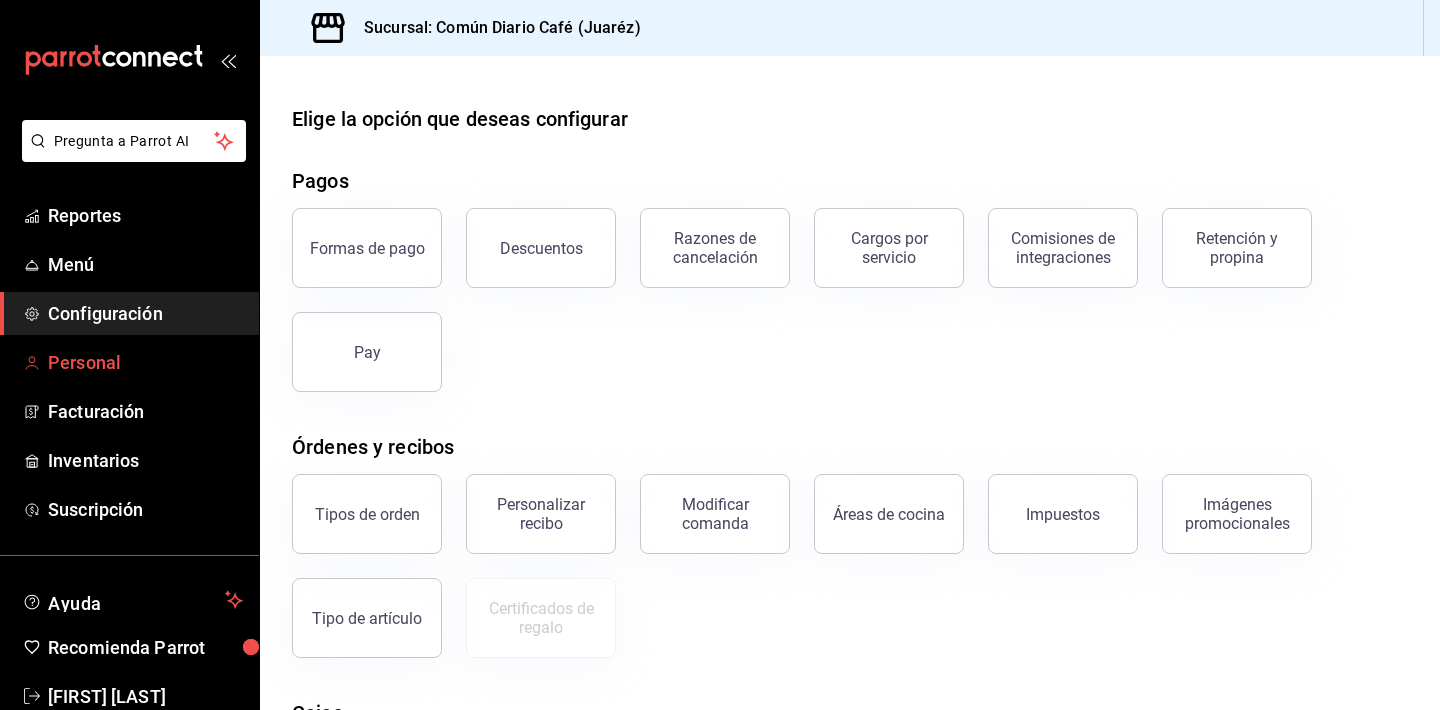 click on "Personal" at bounding box center (145, 362) 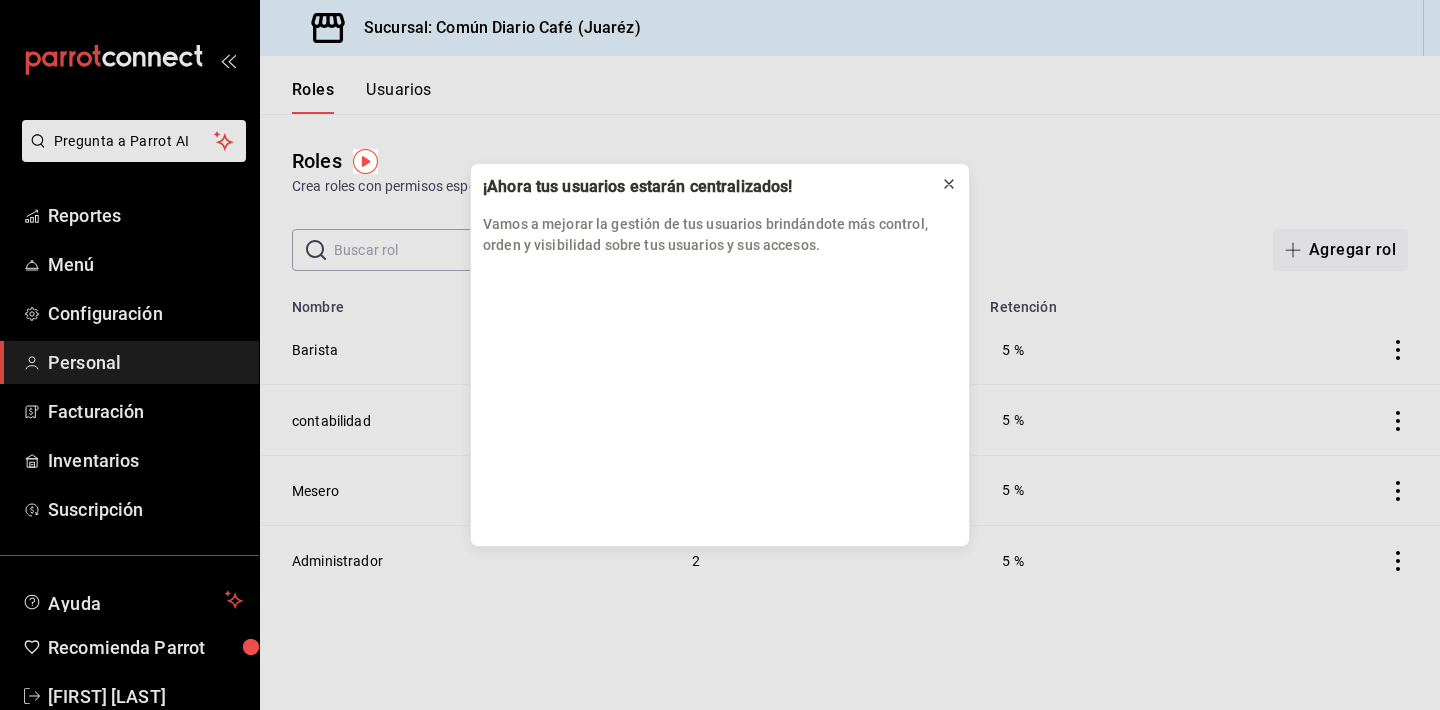 click 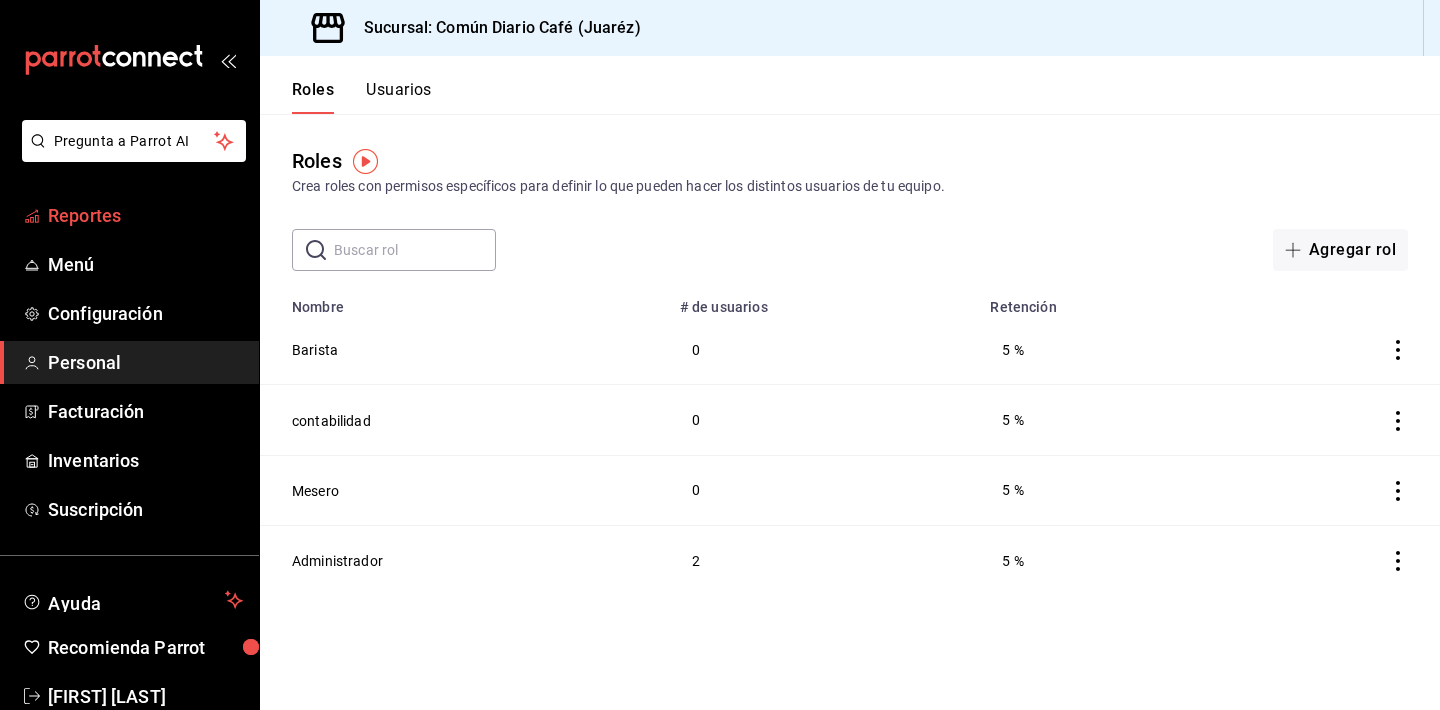click on "Reportes" at bounding box center [145, 215] 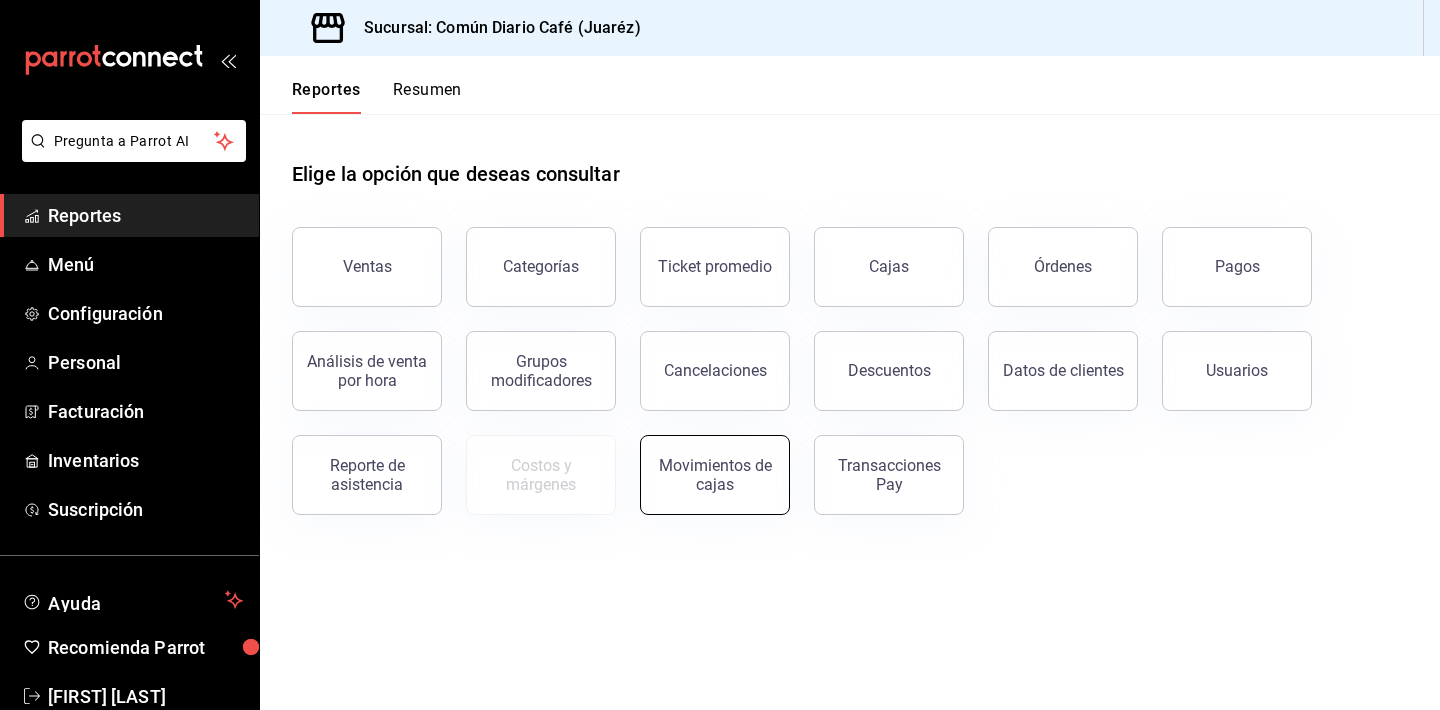 click on "Movimientos de cajas" at bounding box center [715, 475] 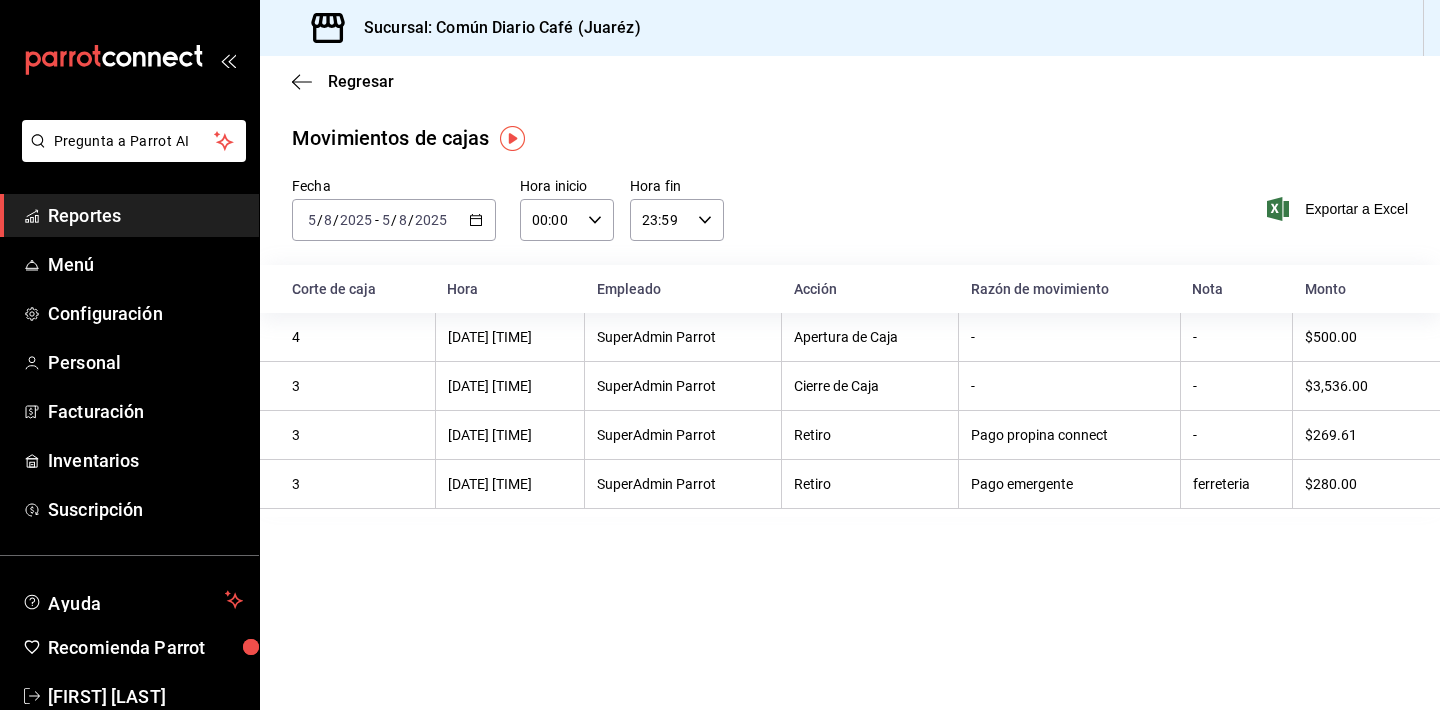 click on "Reportes" at bounding box center (145, 215) 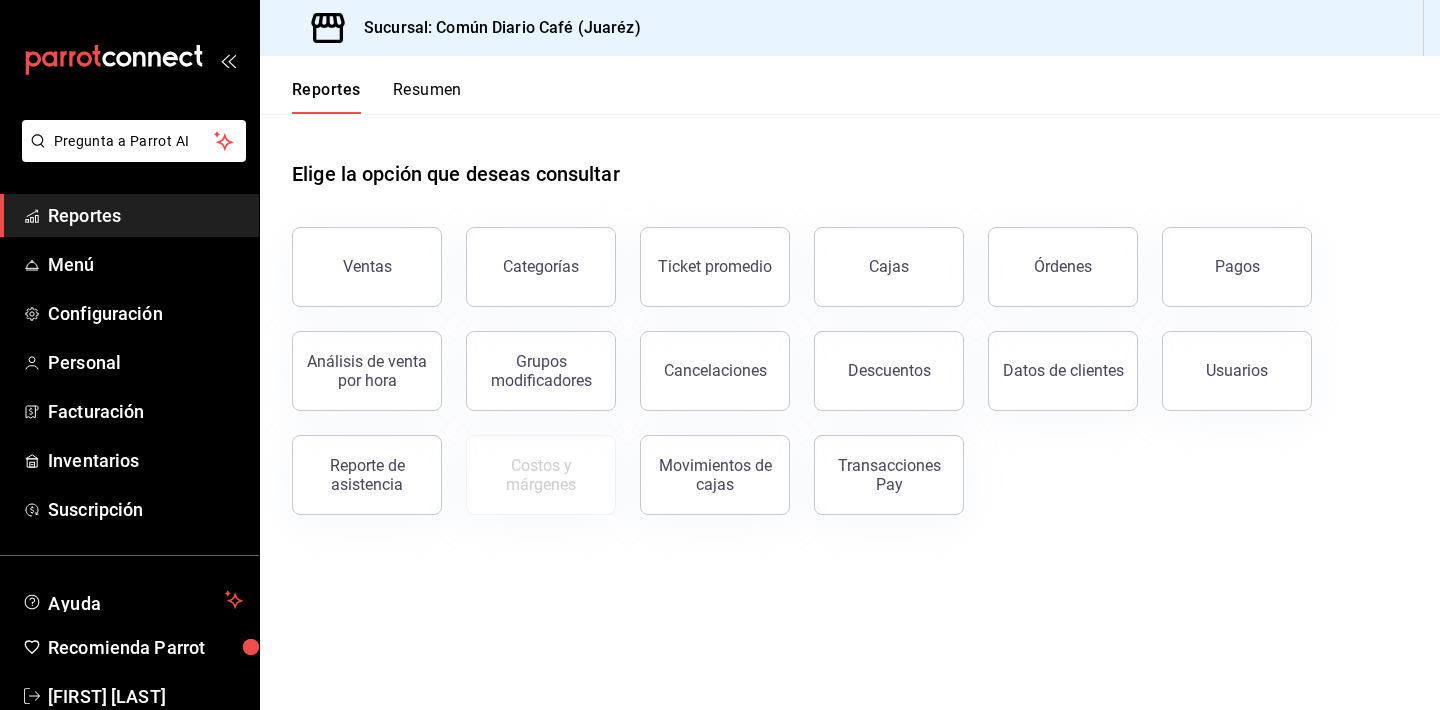 click on "Reporte de asistencia" at bounding box center (355, 463) 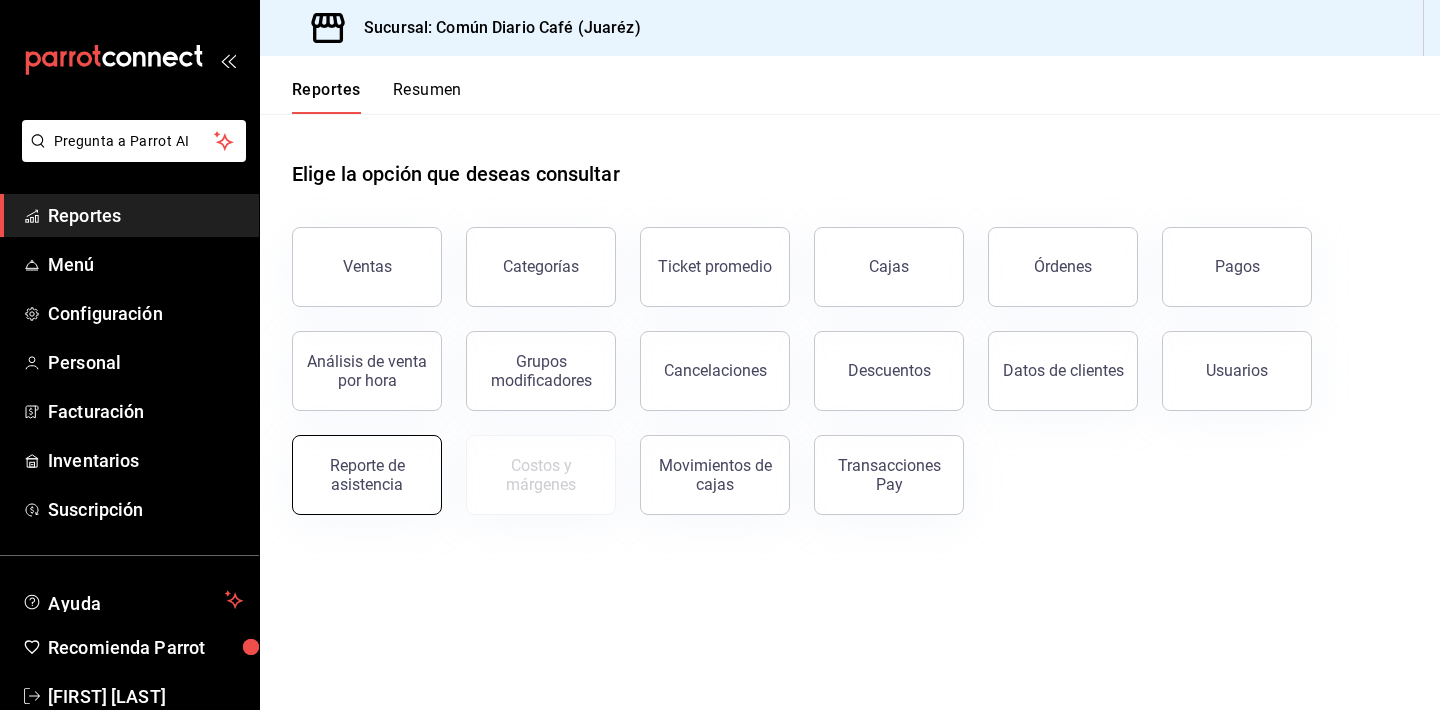 click on "Reporte de asistencia" at bounding box center [367, 475] 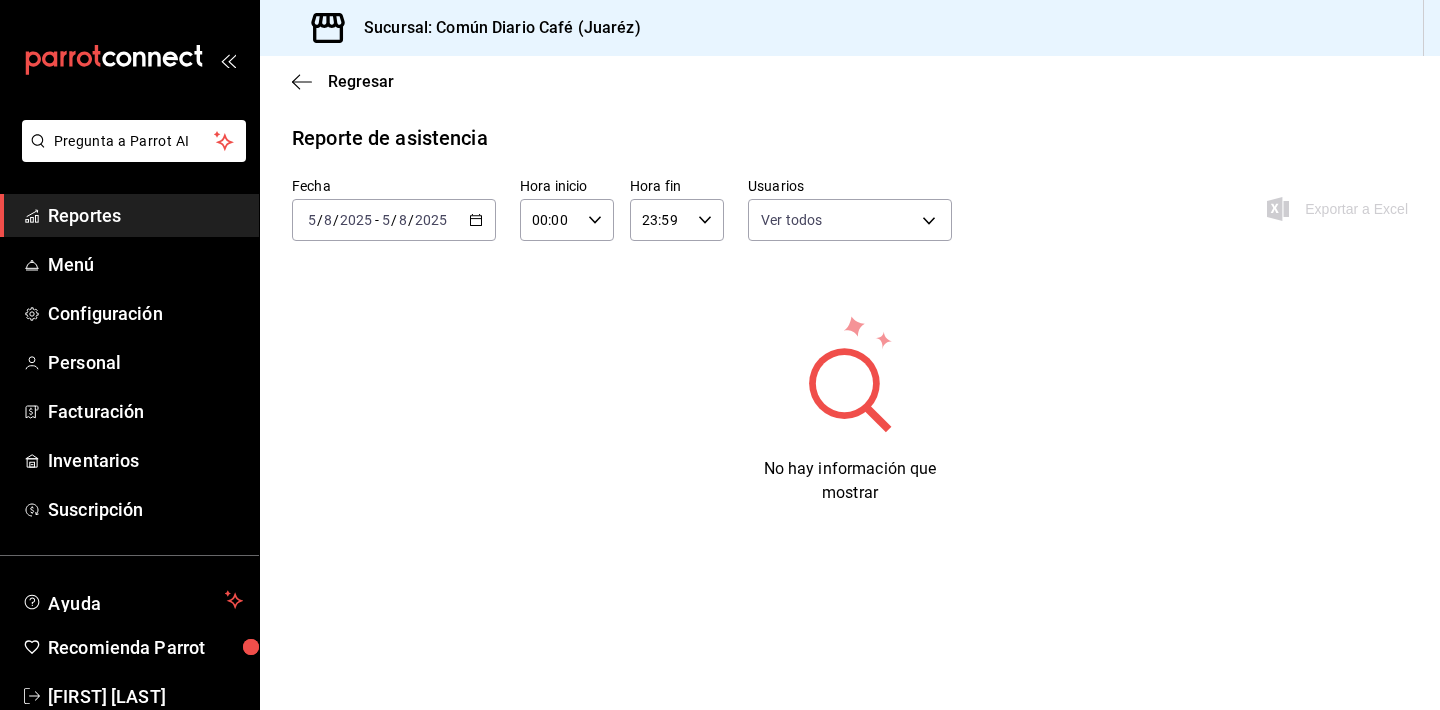 click on "Reportes" at bounding box center (145, 215) 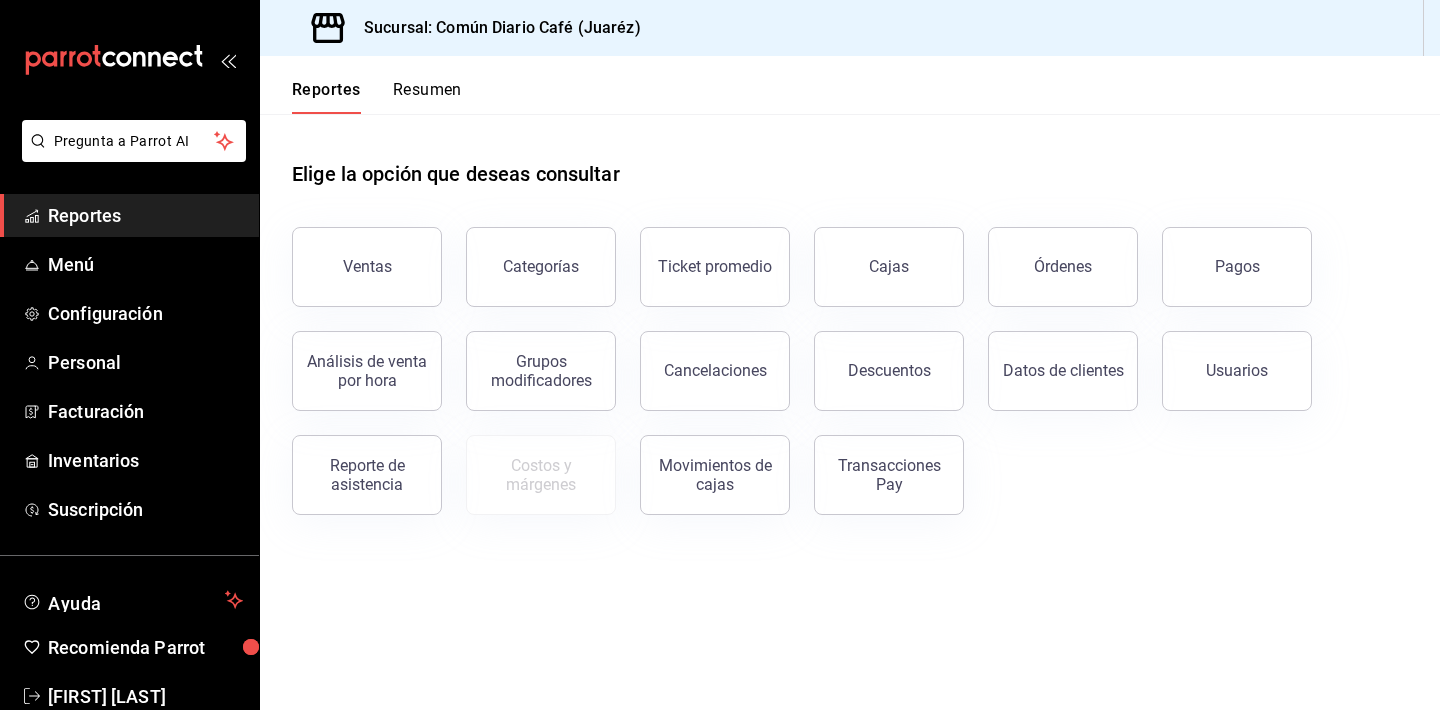 click on "Sucursal: Común Diario Café (Juaréz)" at bounding box center (850, 28) 